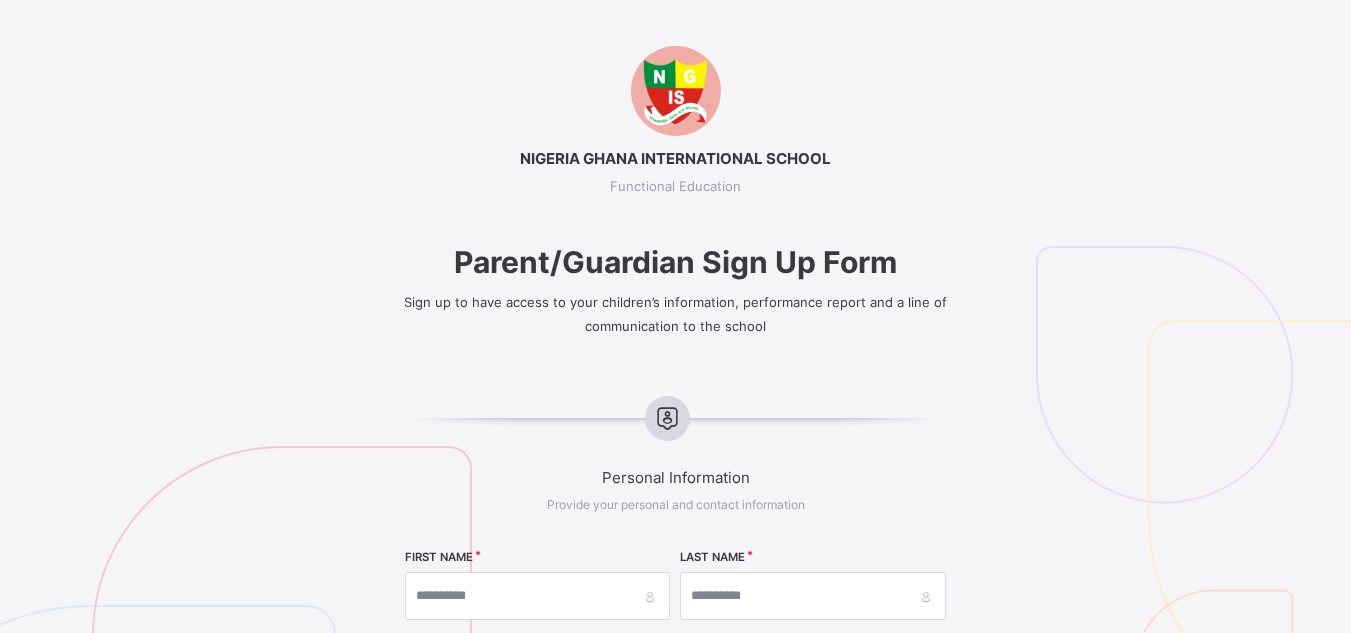 select on "**" 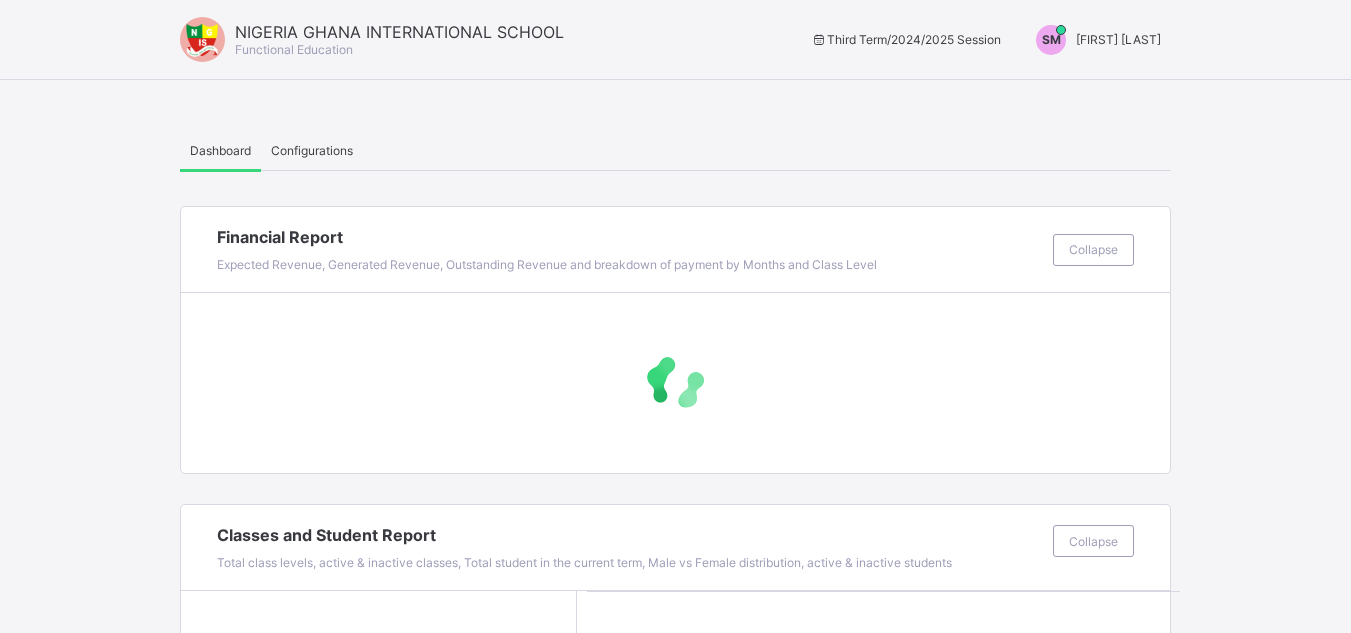 scroll, scrollTop: 0, scrollLeft: 0, axis: both 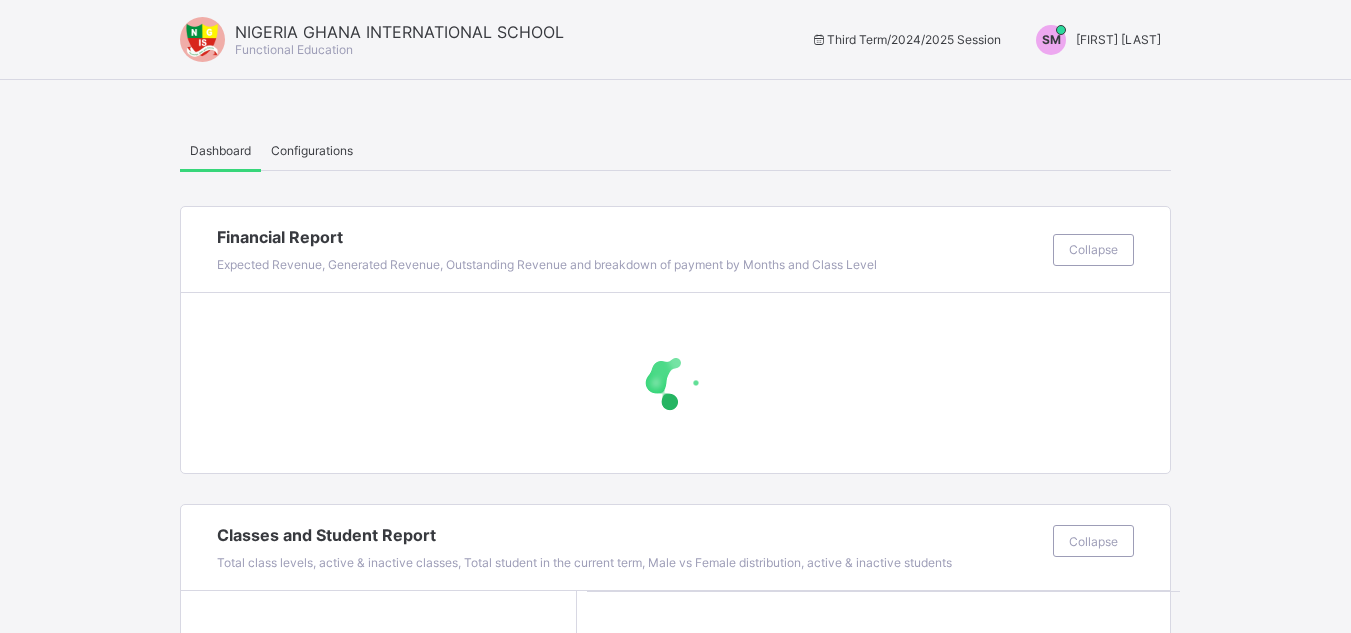 click on "[FIRST] [LAST]" at bounding box center (1118, 39) 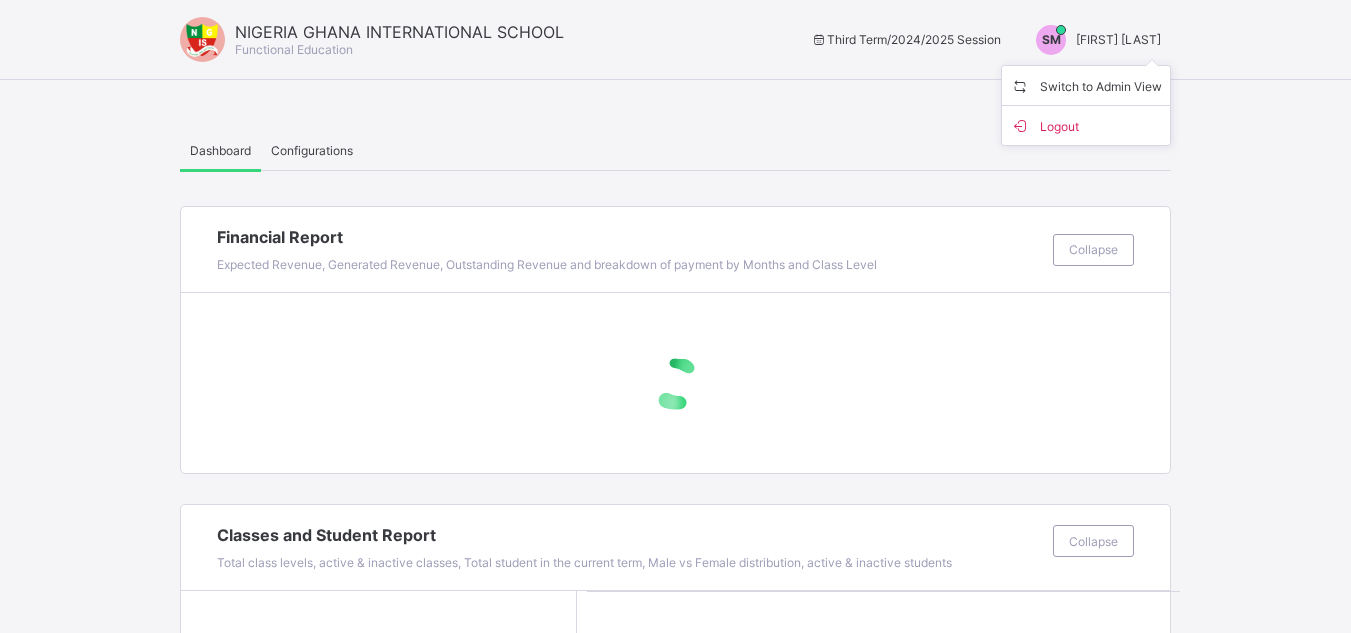 click on "Switch to Admin View Logout" at bounding box center (1086, 105) 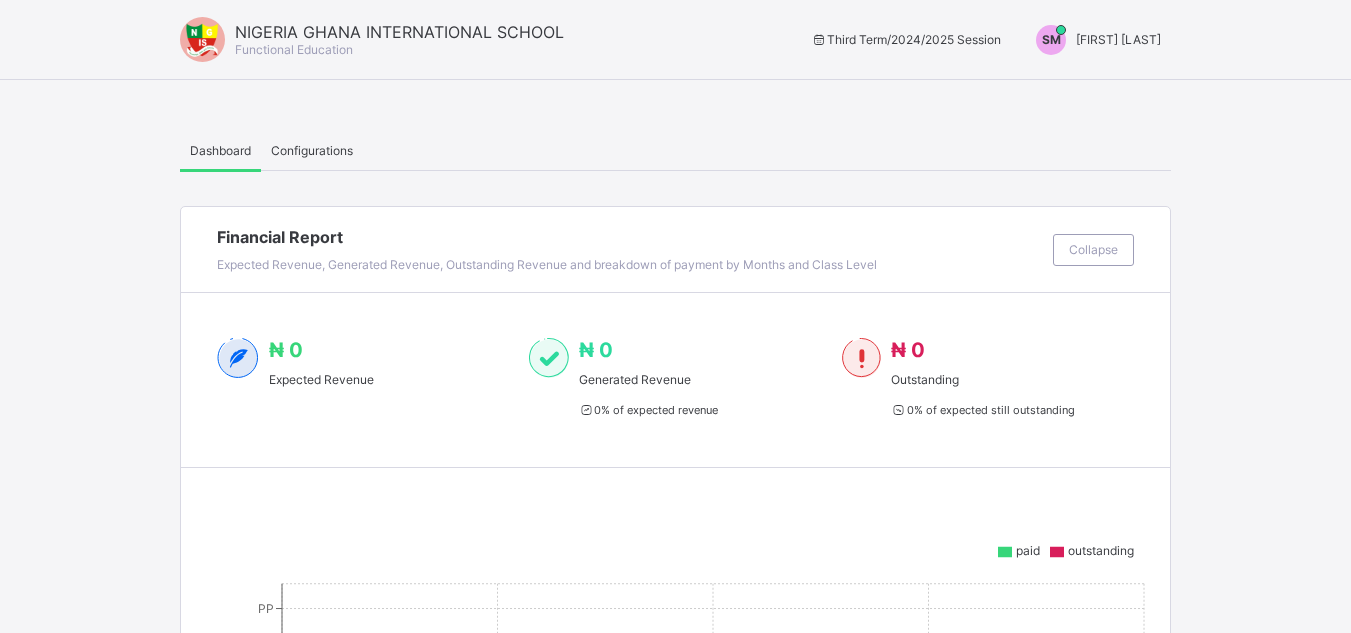 click on "[FIRST] [LAST]" at bounding box center [1118, 39] 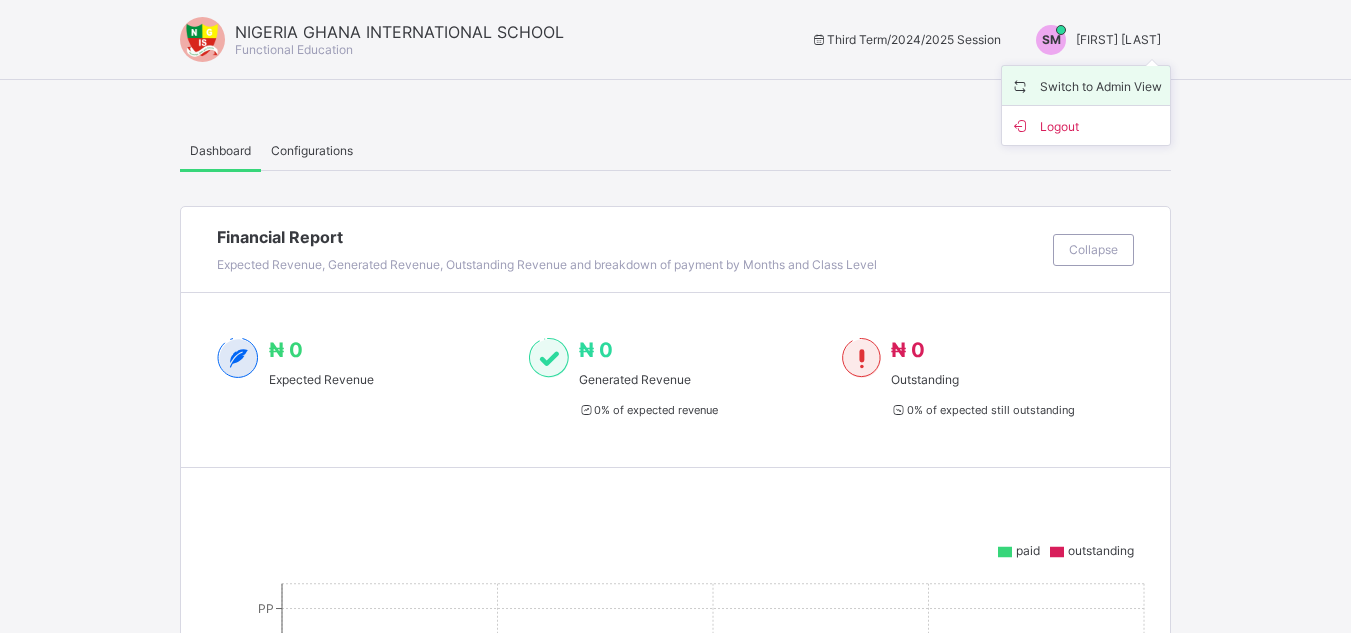 click on "Switch to Admin View" at bounding box center [1086, 85] 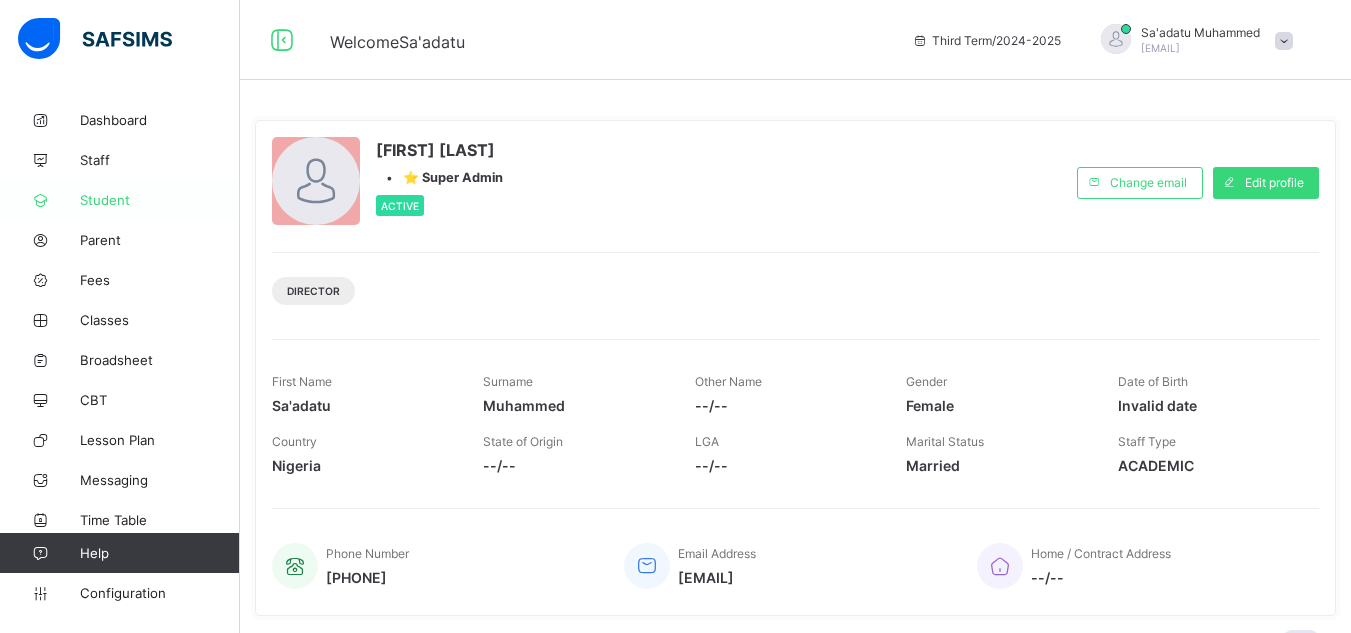 click on "Student" at bounding box center (160, 200) 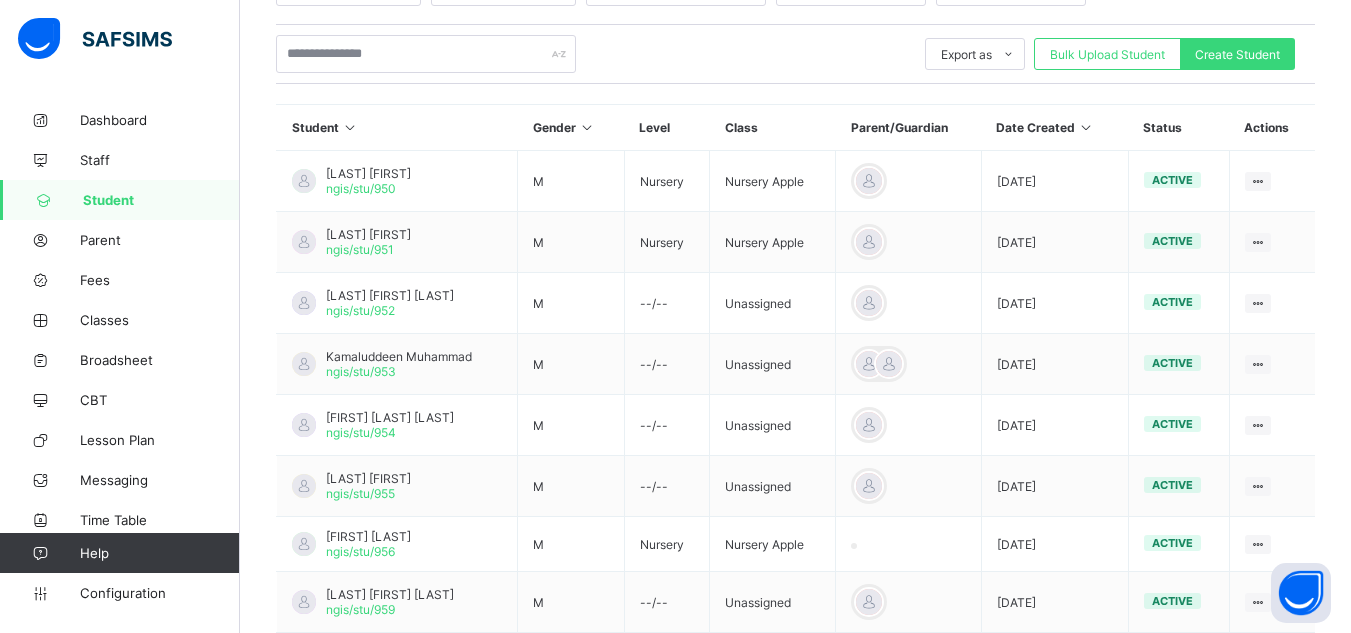 scroll, scrollTop: 384, scrollLeft: 0, axis: vertical 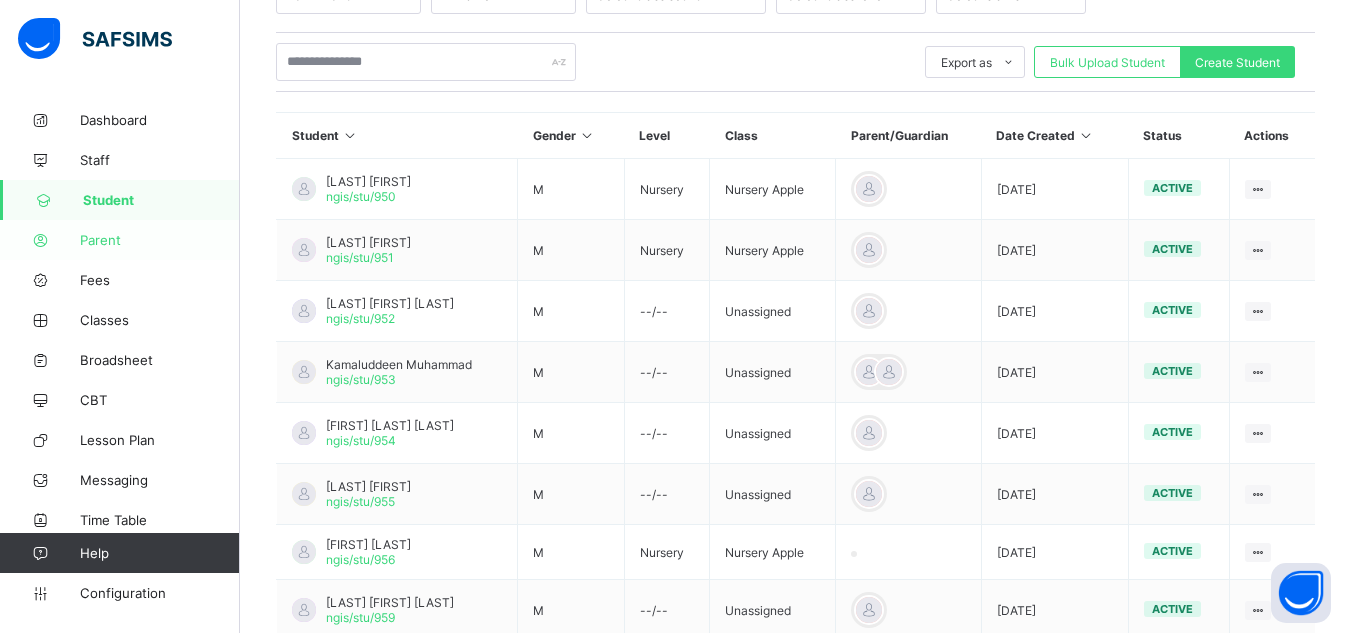 click on "Parent" at bounding box center [160, 240] 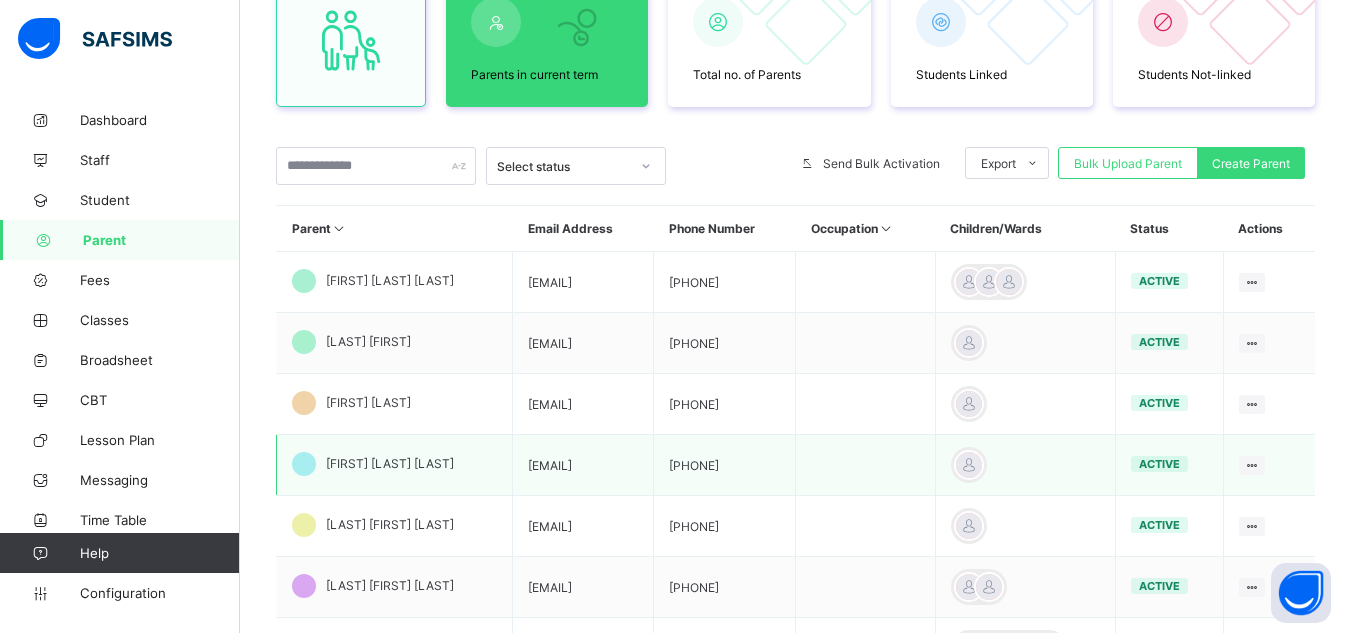 scroll, scrollTop: 384, scrollLeft: 0, axis: vertical 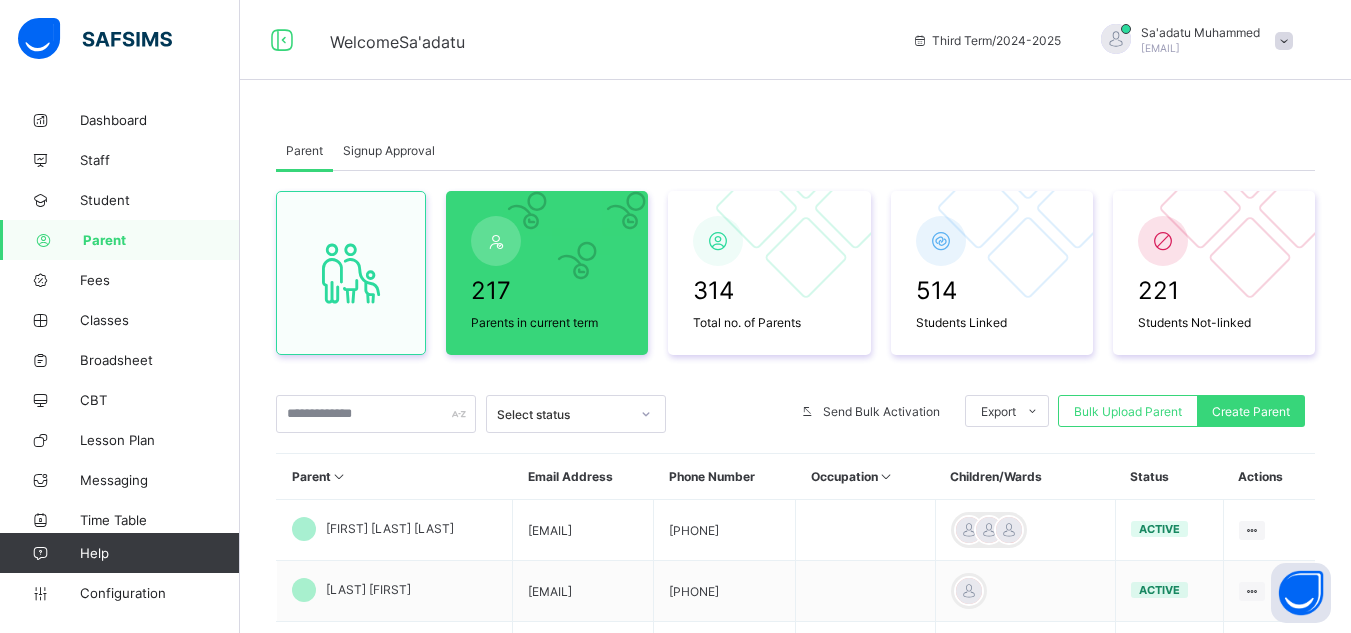click on "Signup Approval" at bounding box center [389, 150] 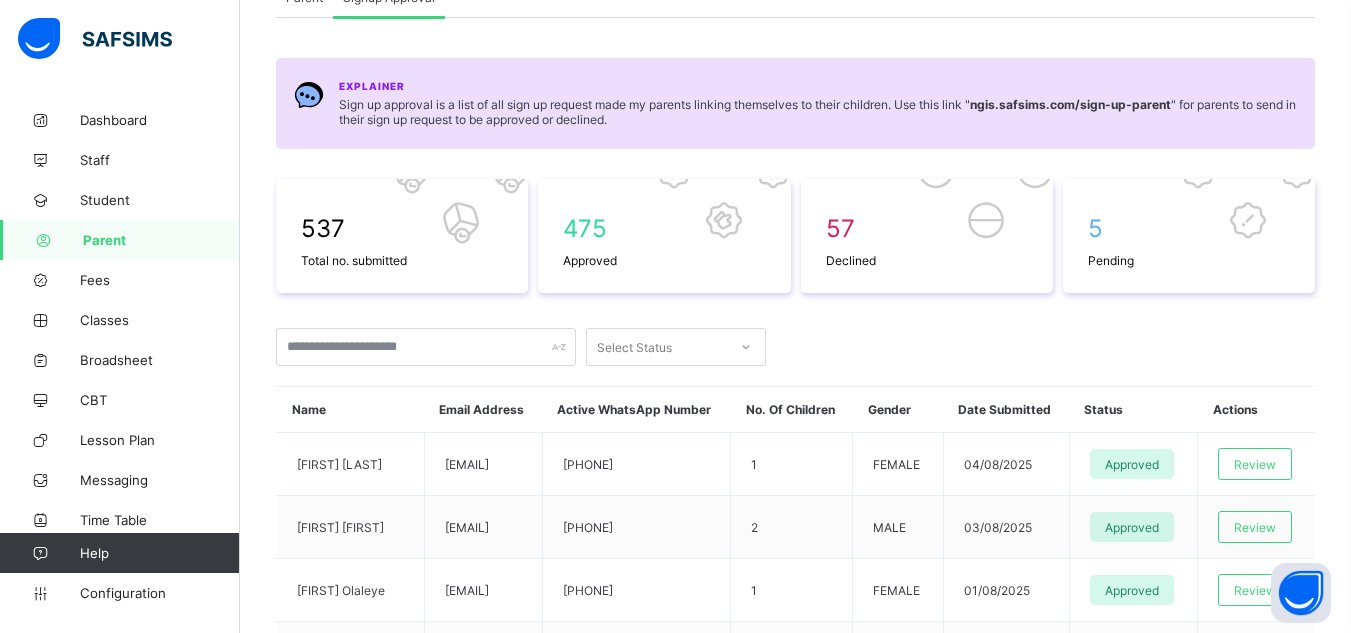 scroll, scrollTop: 0, scrollLeft: 0, axis: both 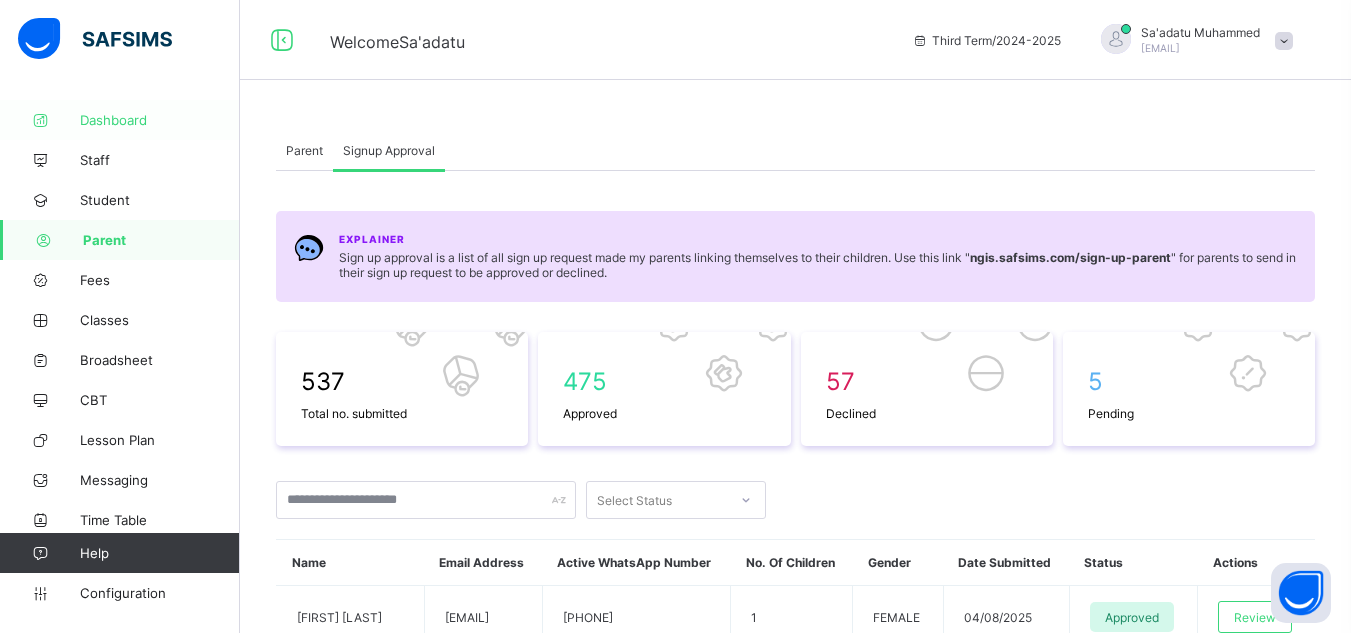 click on "Dashboard" at bounding box center [160, 120] 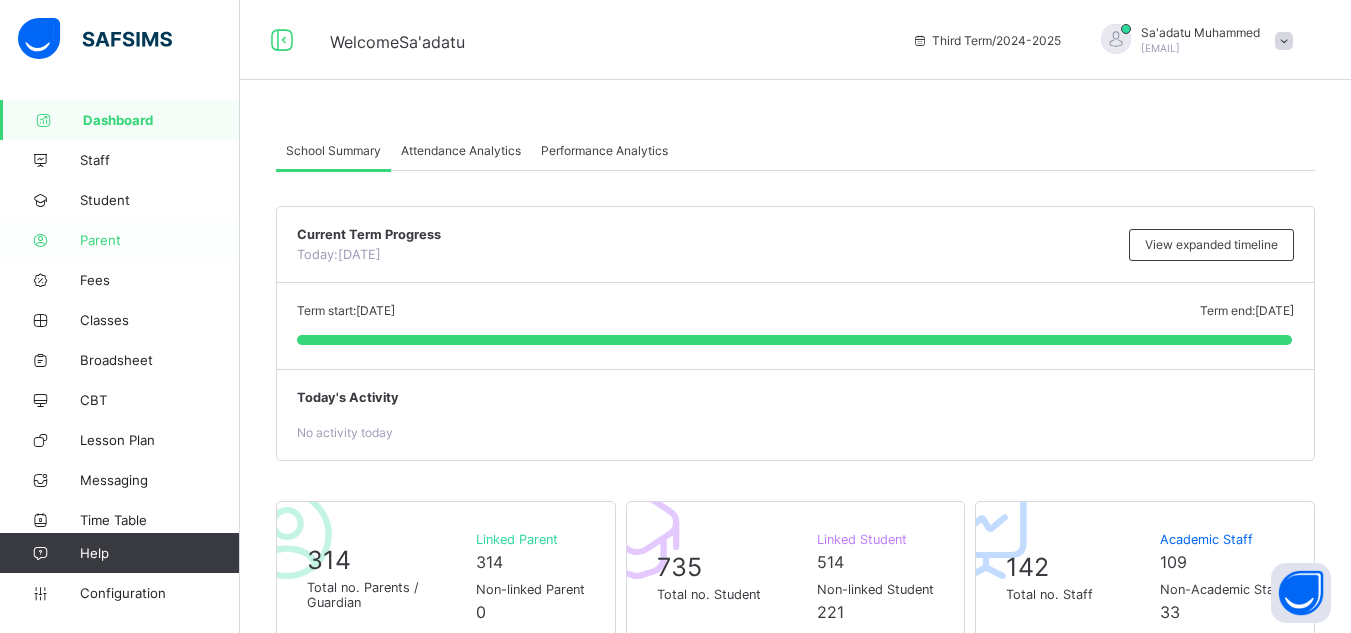 click on "Parent" at bounding box center (160, 240) 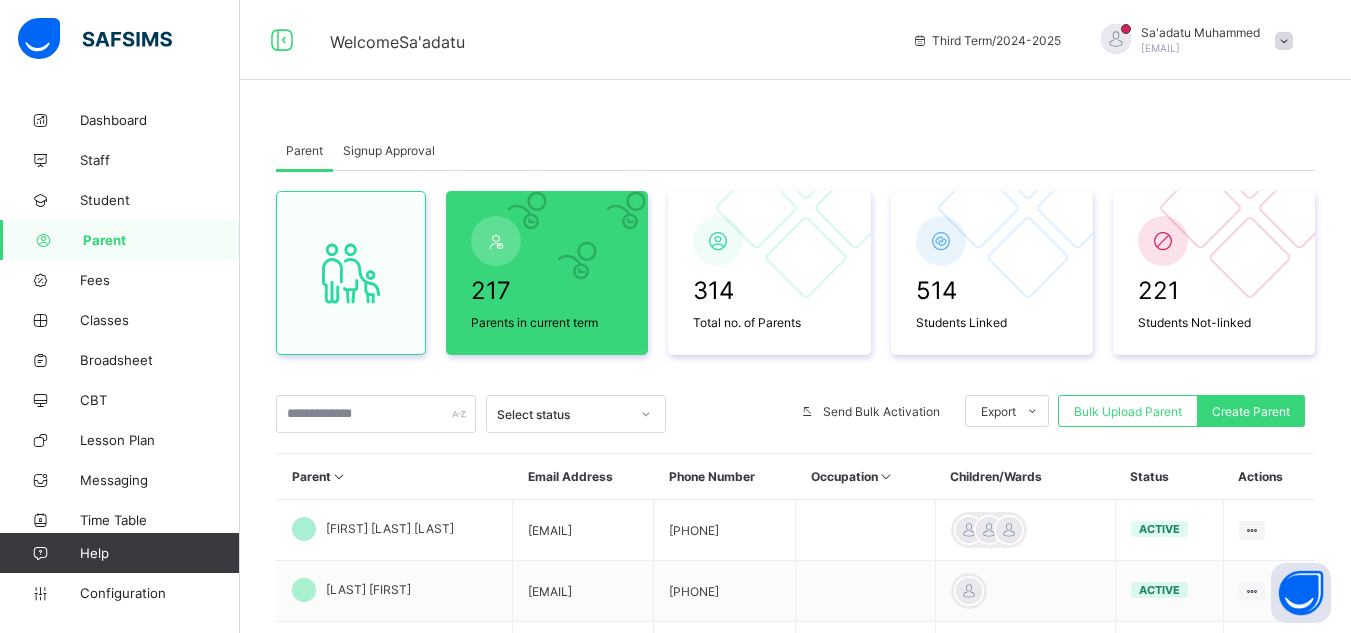 click on "Signup Approval" at bounding box center (389, 150) 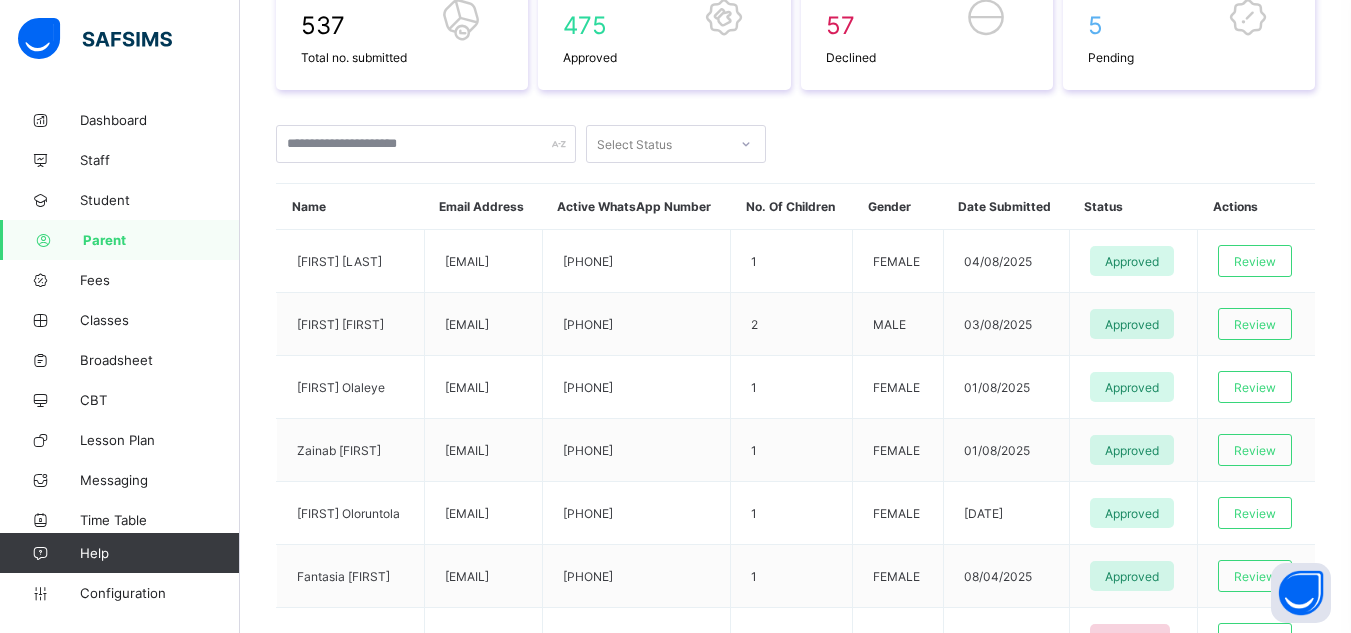 scroll, scrollTop: 363, scrollLeft: 0, axis: vertical 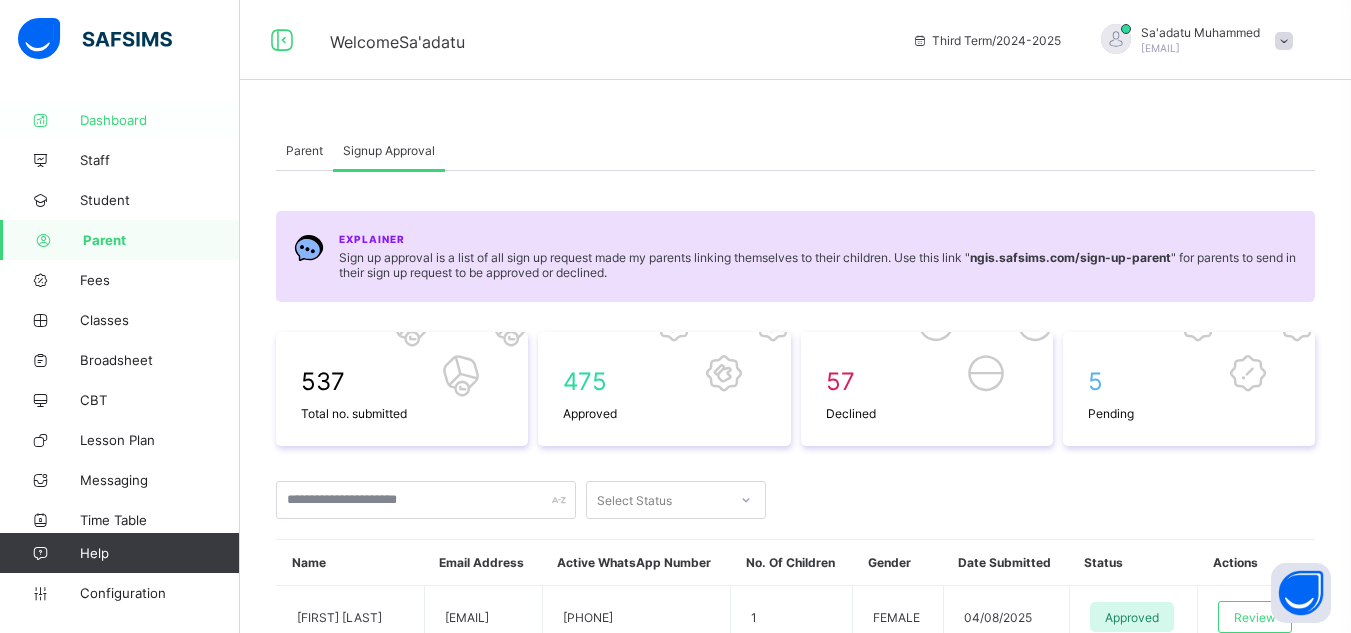 click on "Dashboard" at bounding box center [120, 120] 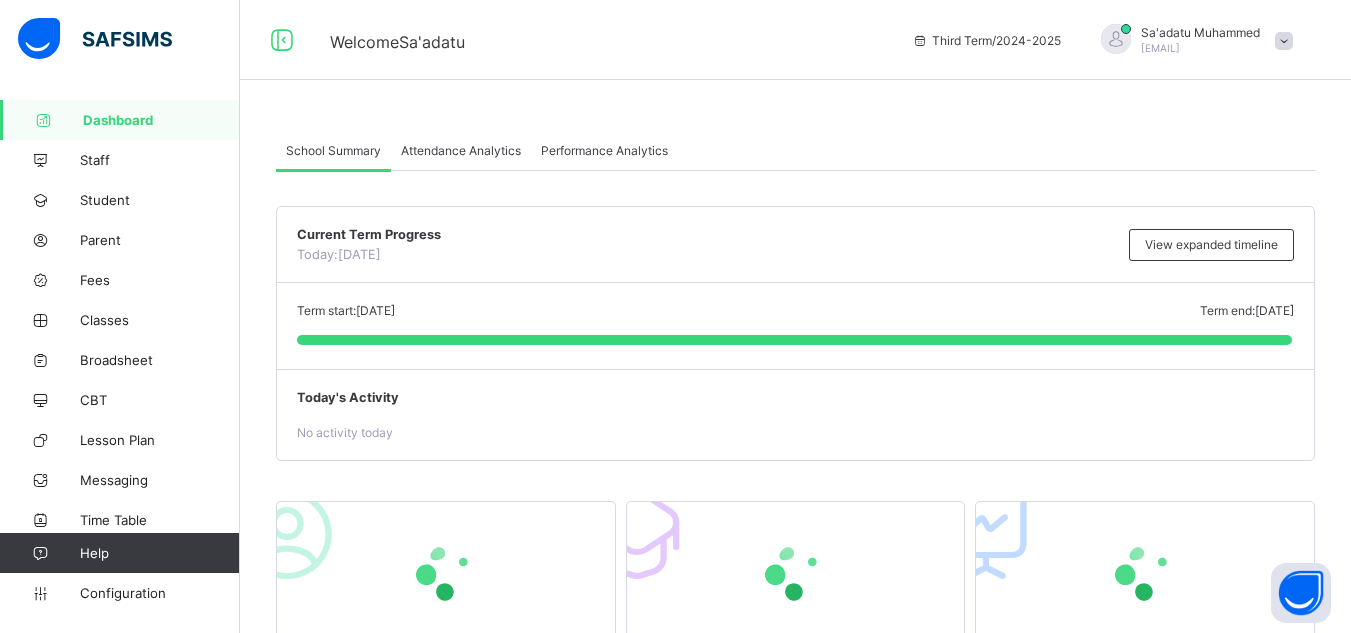 drag, startPoint x: 131, startPoint y: 129, endPoint x: 433, endPoint y: 138, distance: 302.13406 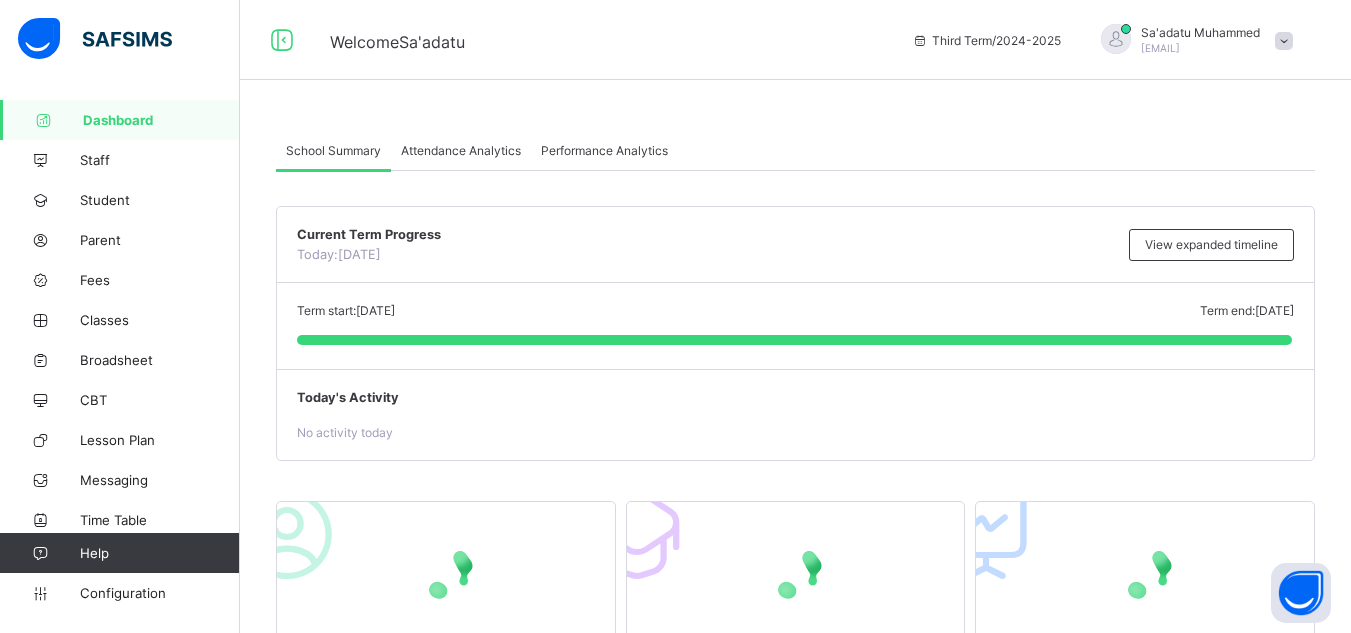 click on "Dashboard" at bounding box center (120, 120) 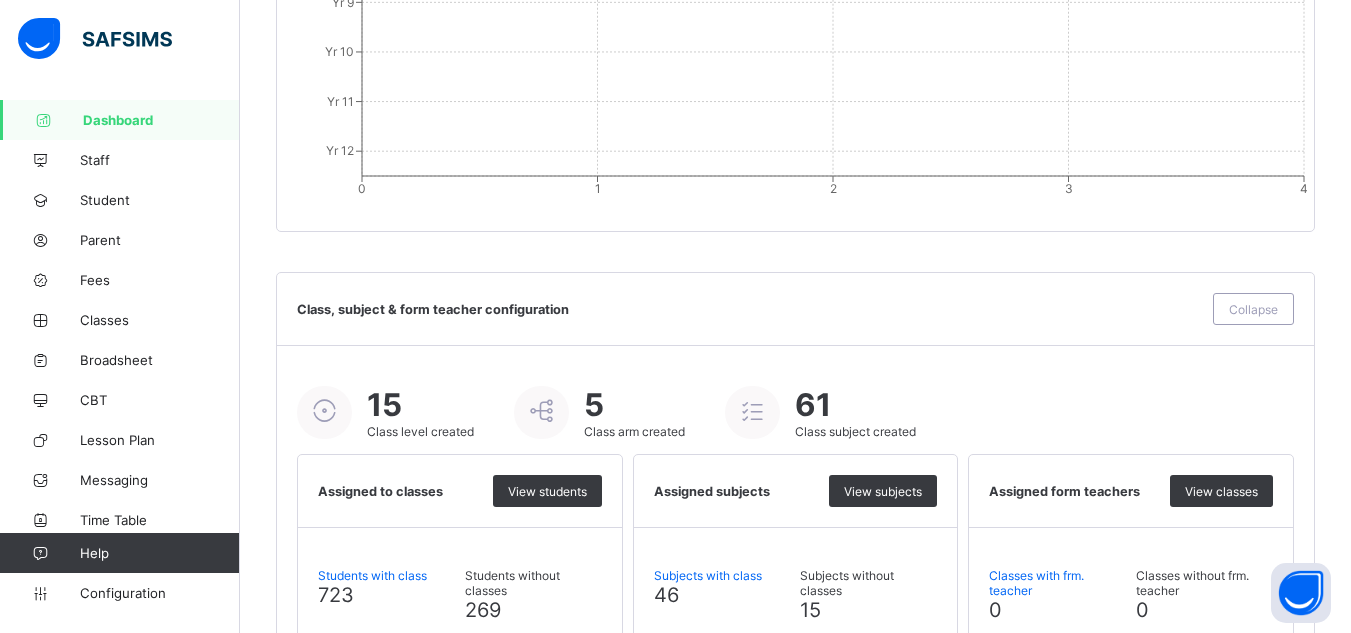 scroll, scrollTop: 2205, scrollLeft: 0, axis: vertical 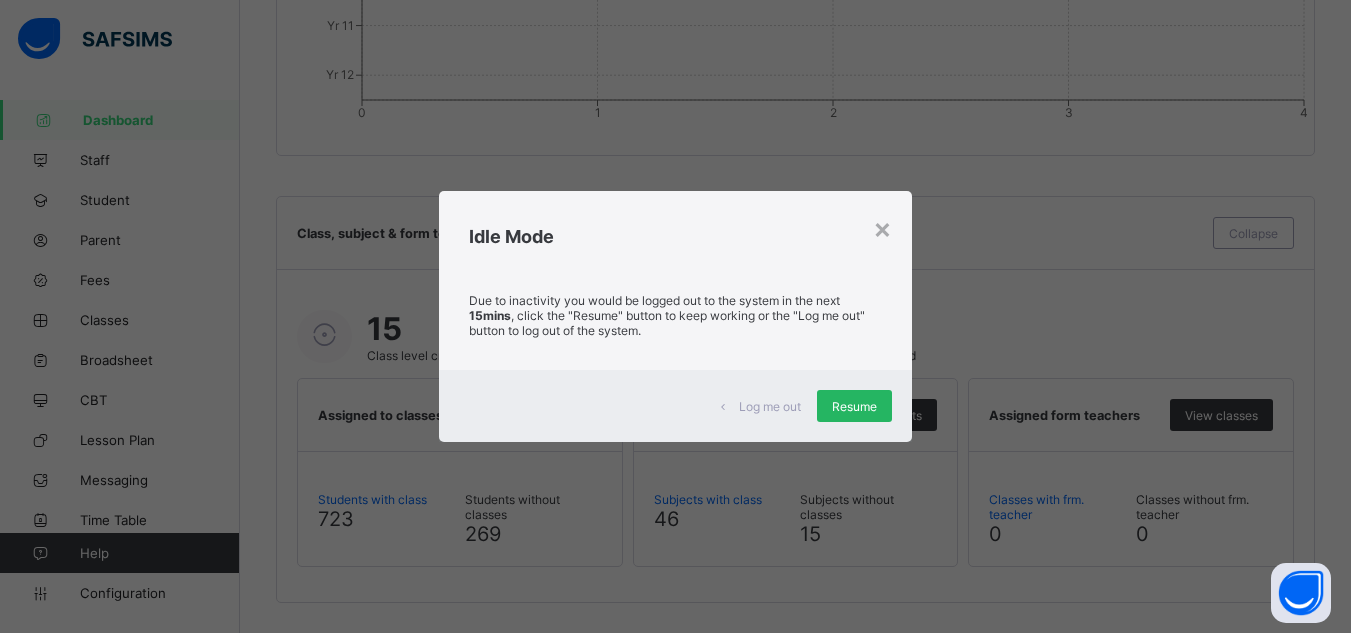 click on "Resume" at bounding box center (854, 406) 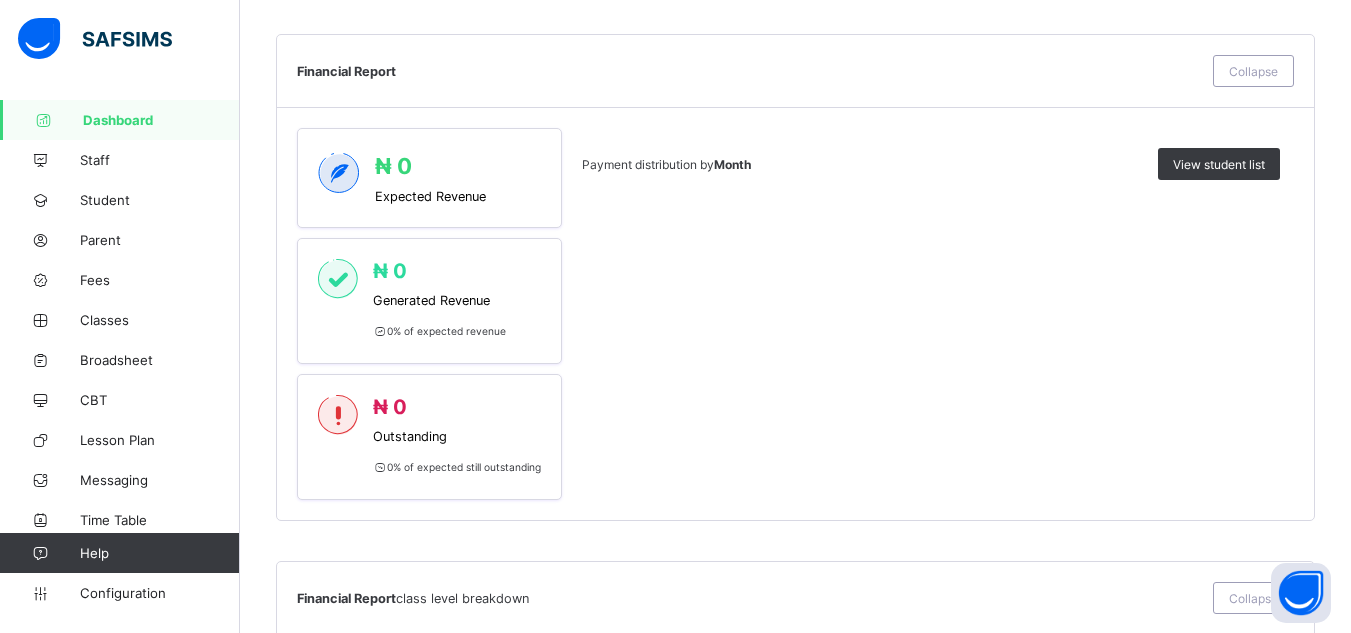 scroll, scrollTop: 841, scrollLeft: 0, axis: vertical 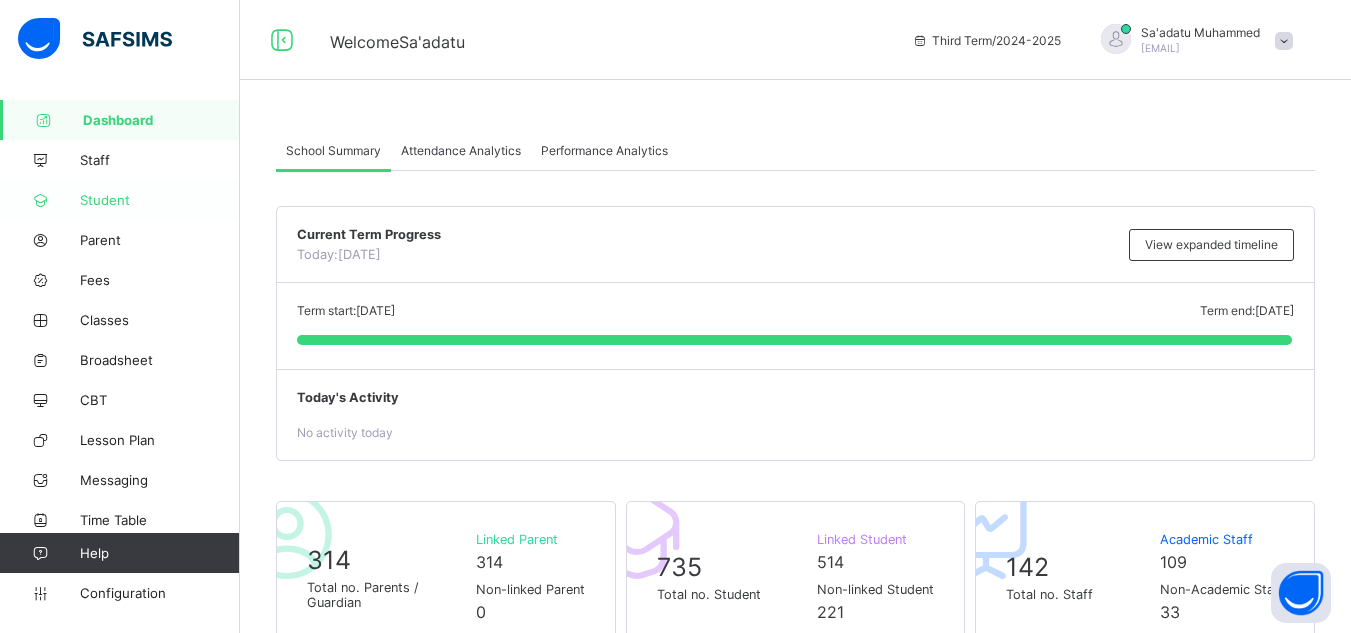 click on "Student" at bounding box center (160, 200) 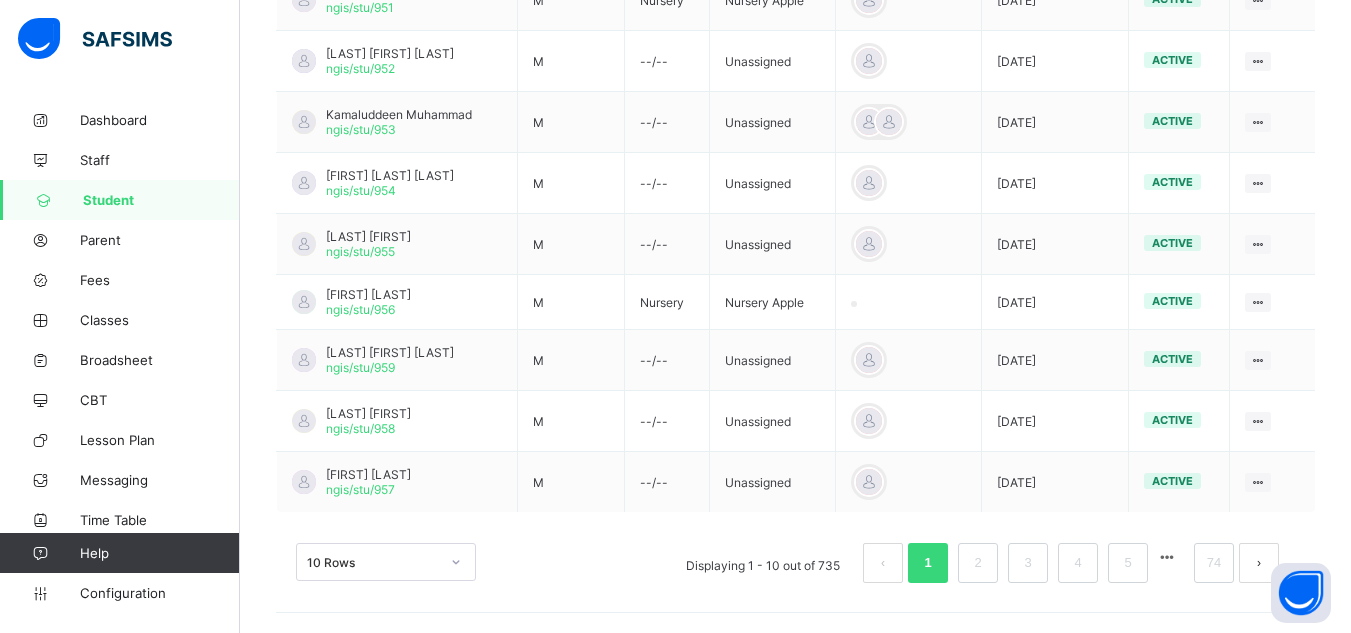 scroll, scrollTop: 30, scrollLeft: 0, axis: vertical 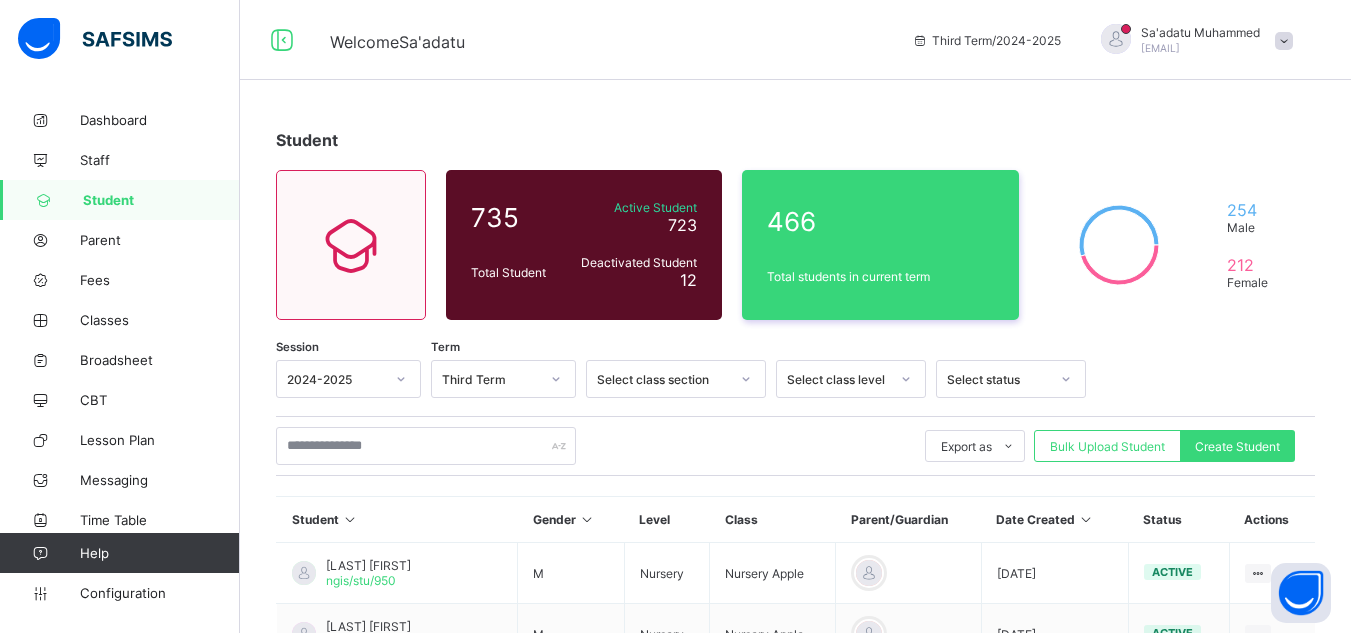click on "[FIRST] [LAST]" at bounding box center (1200, 32) 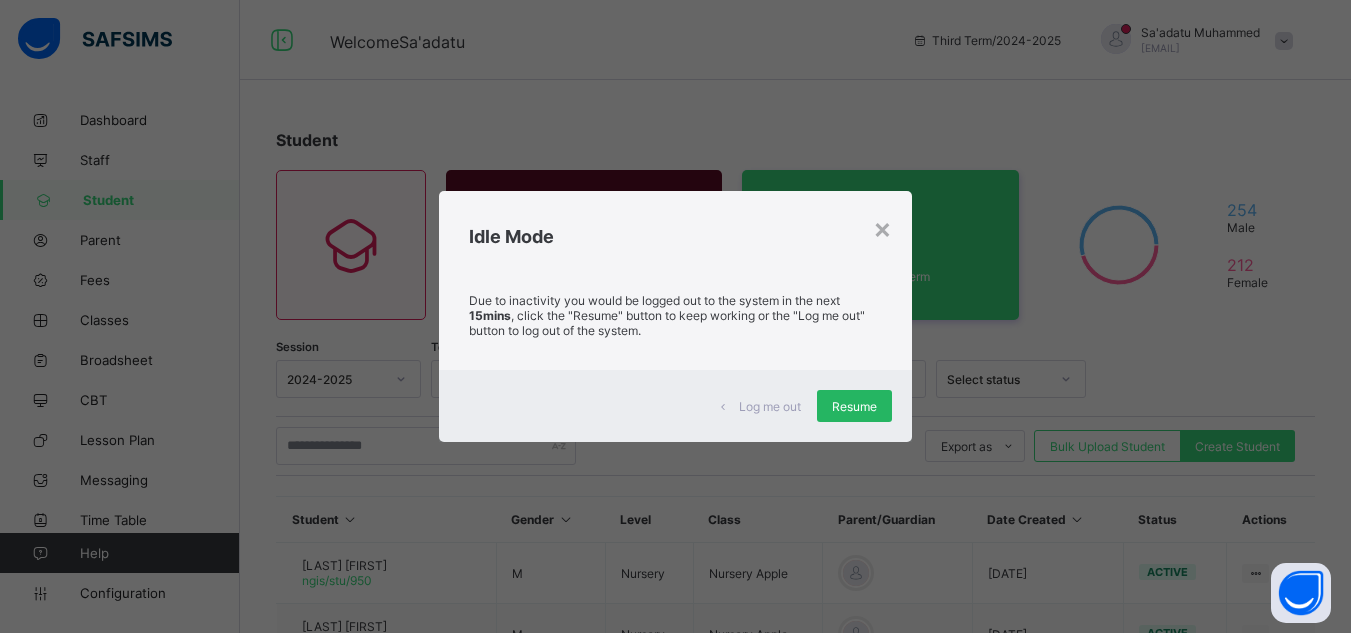 click on "Resume" at bounding box center [854, 406] 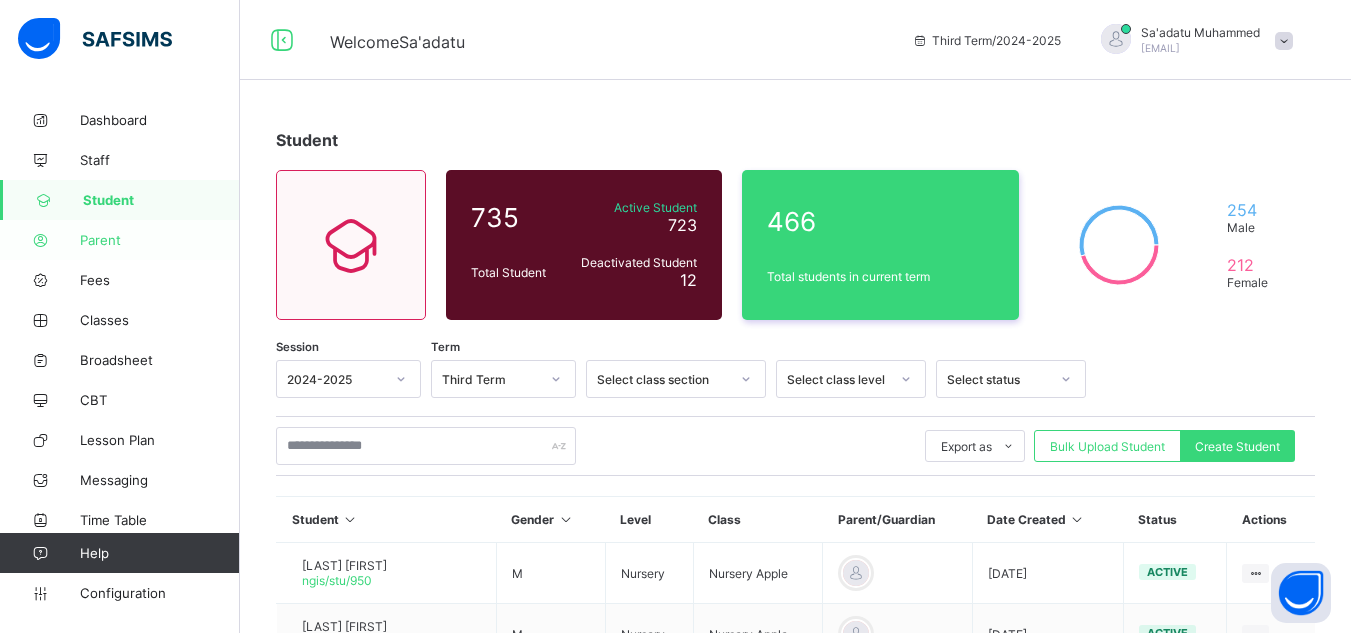 click on "Parent" at bounding box center (120, 240) 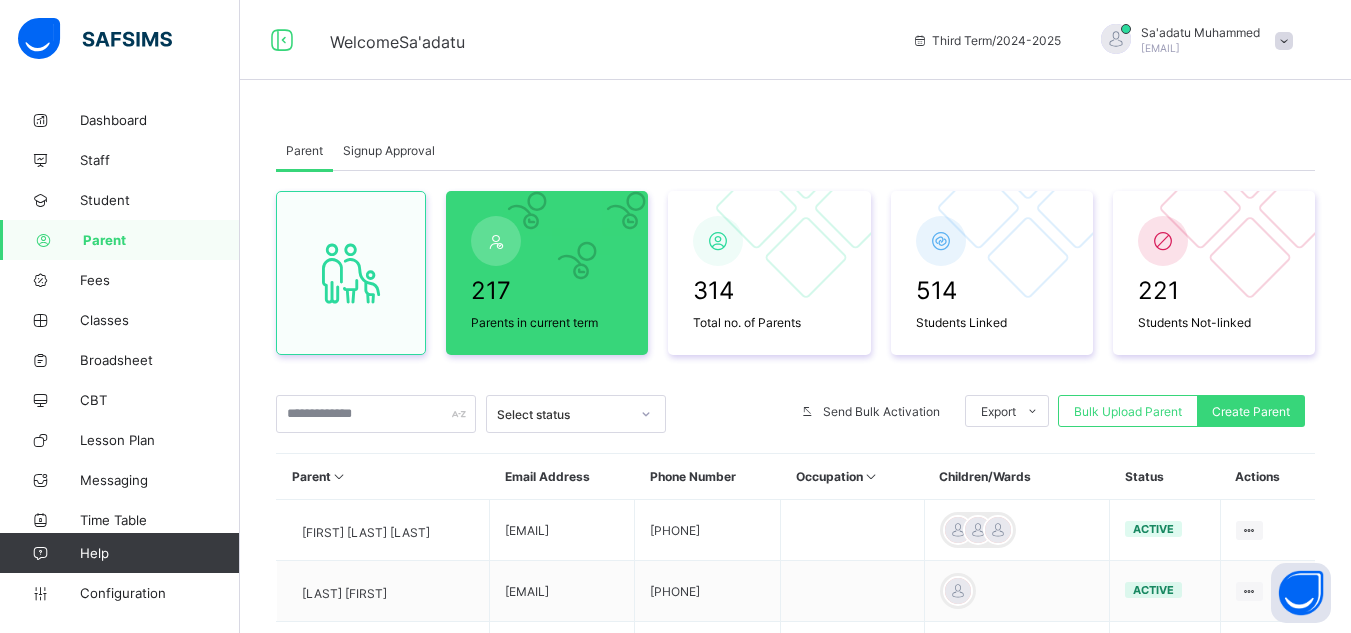 click on "Signup Approval" at bounding box center [389, 150] 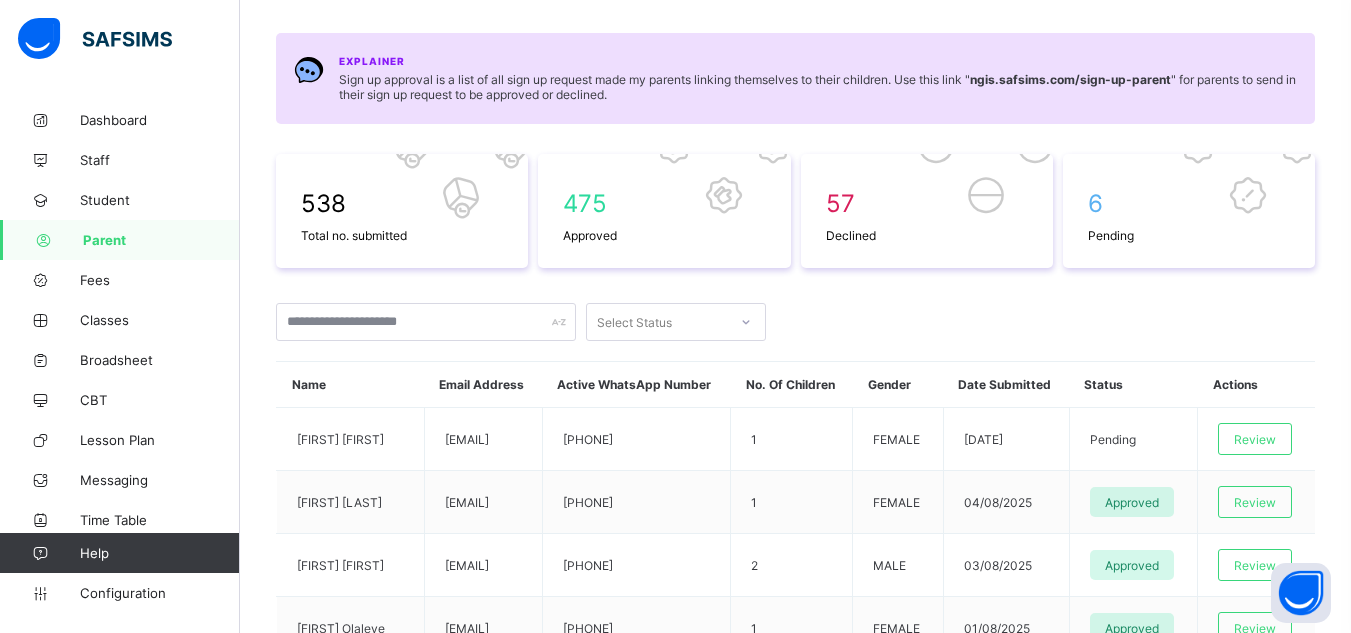 scroll, scrollTop: 192, scrollLeft: 0, axis: vertical 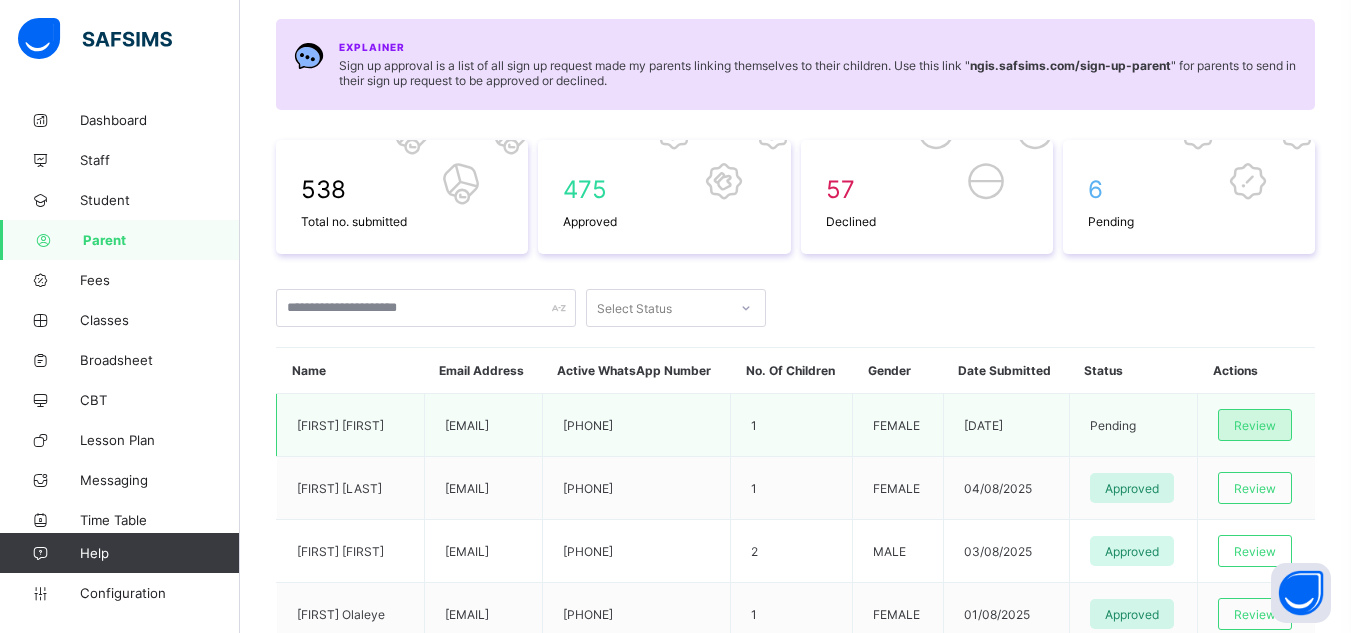 click on "Review" at bounding box center (1255, 425) 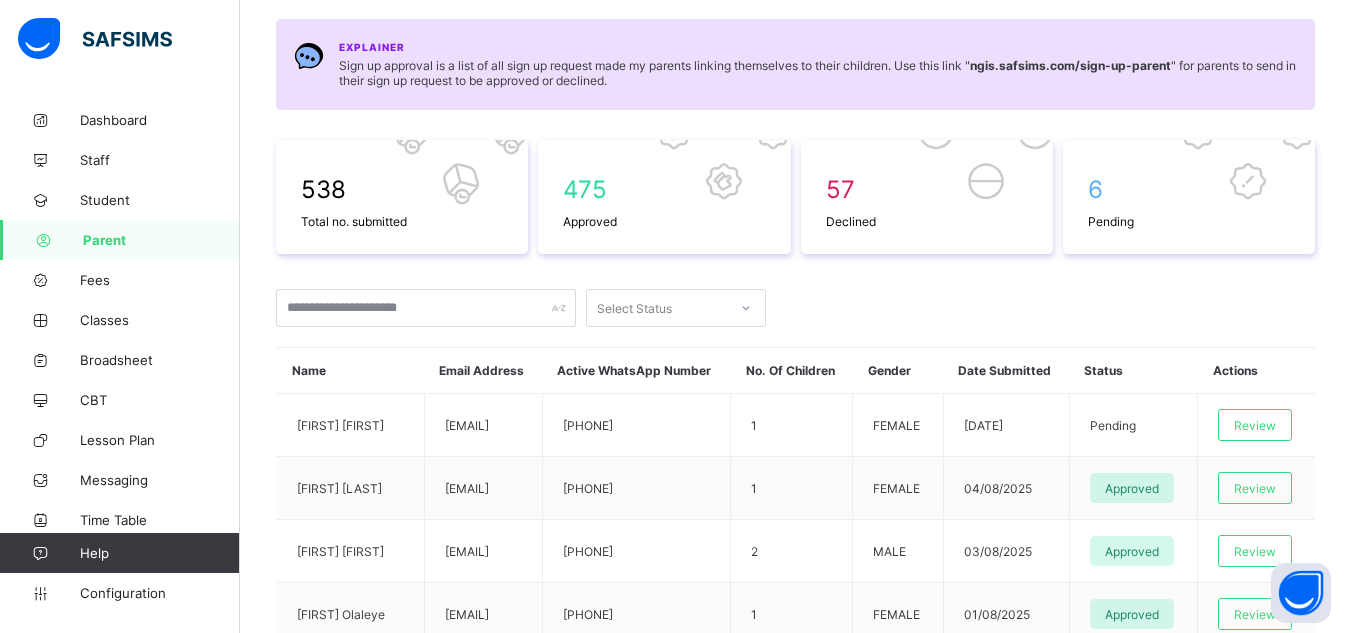 click on "Approve" at bounding box center (795, 1166) 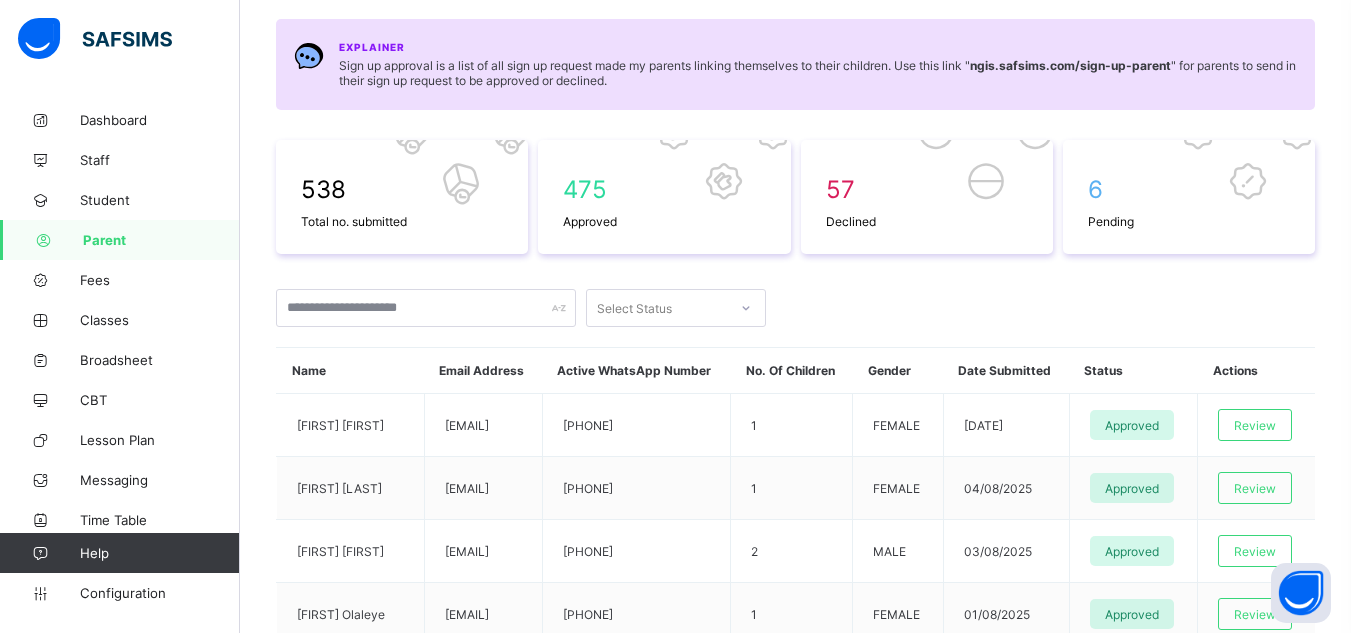 click on "Parent" at bounding box center [120, 240] 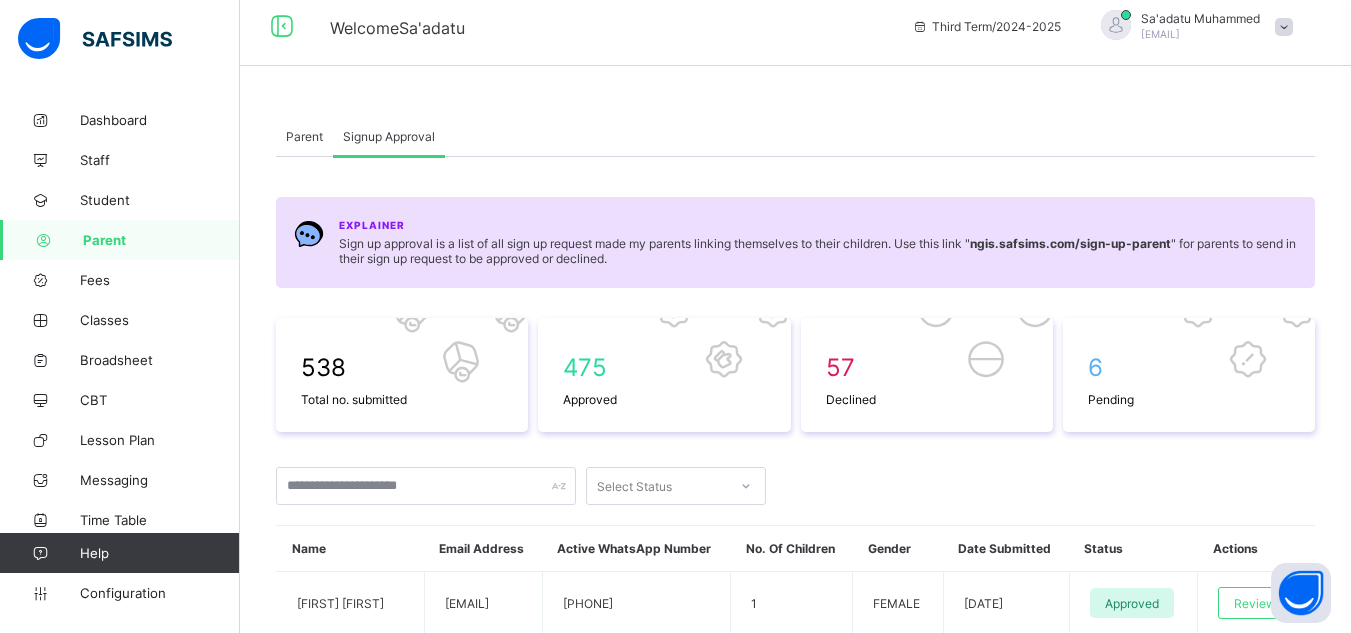 click on "Parent Signup Approval Parent Signup Approval [NUMBER] Parents in current term [NUMBER] Total no. of Parents [NUMBER] Students Linked [NUMBER] Students Not-linked Select status Send Bulk Activation ExportPdf Report For All Parents Pdf Report For Parents in Current Term Excel Report For Parents in Current Term Excel Report For All Parents   Bulk Upload Parent Create Parent Parent Email Address Phone Number Occupation Children/Wards Status Actions [LAST] [FIRST] [EMAIL] [PHONE] active Edit Parent View Profile Reset Password Resend Activation Link Change Email Link Children Delete Parent [LAST] [FIRST] [EMAIL] [PHONE] active Edit Parent View Profile Reset Password Resend Activation Link Change Email Link Children Delete Parent [LAST] [FIRST] [EMAIL] [PHONE] active Edit Parent View Profile Reset Password Resend Activation Link Change Email Link Children Delete Parent [LAST] [FIRST] [EMAIL] [PHONE] active Edit Parent View Profile active [NUMBER]" at bounding box center [795, 709] 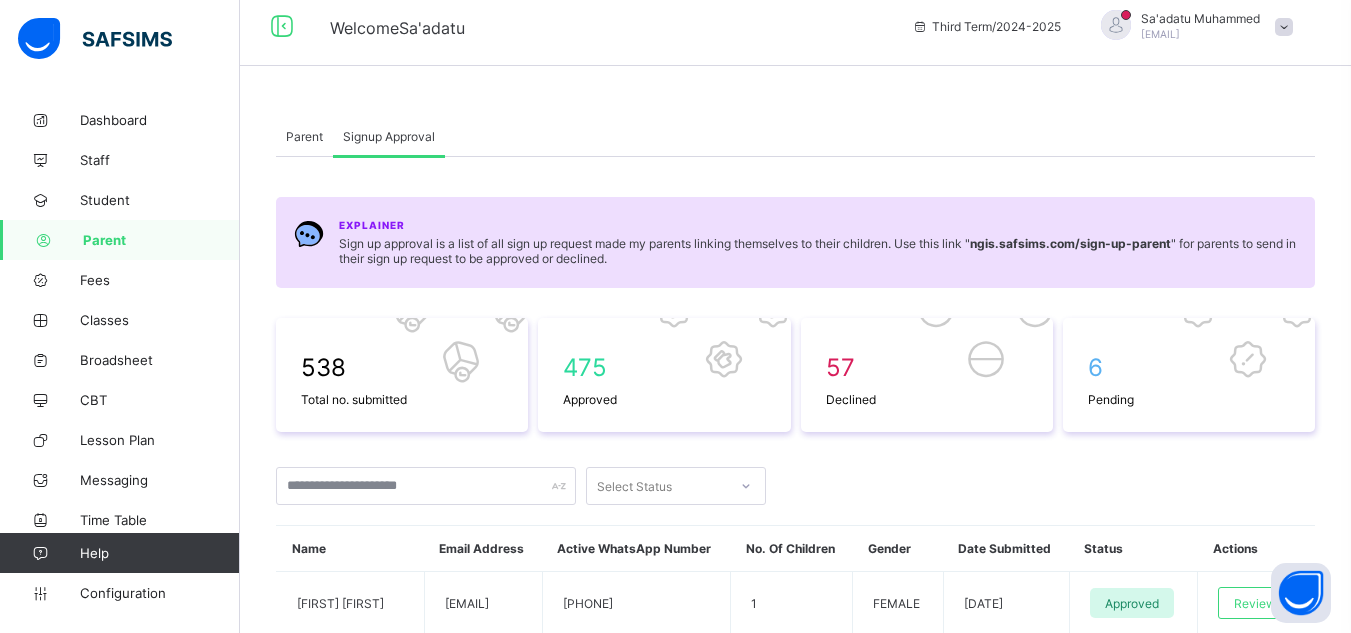 click on "Parent" at bounding box center [304, 136] 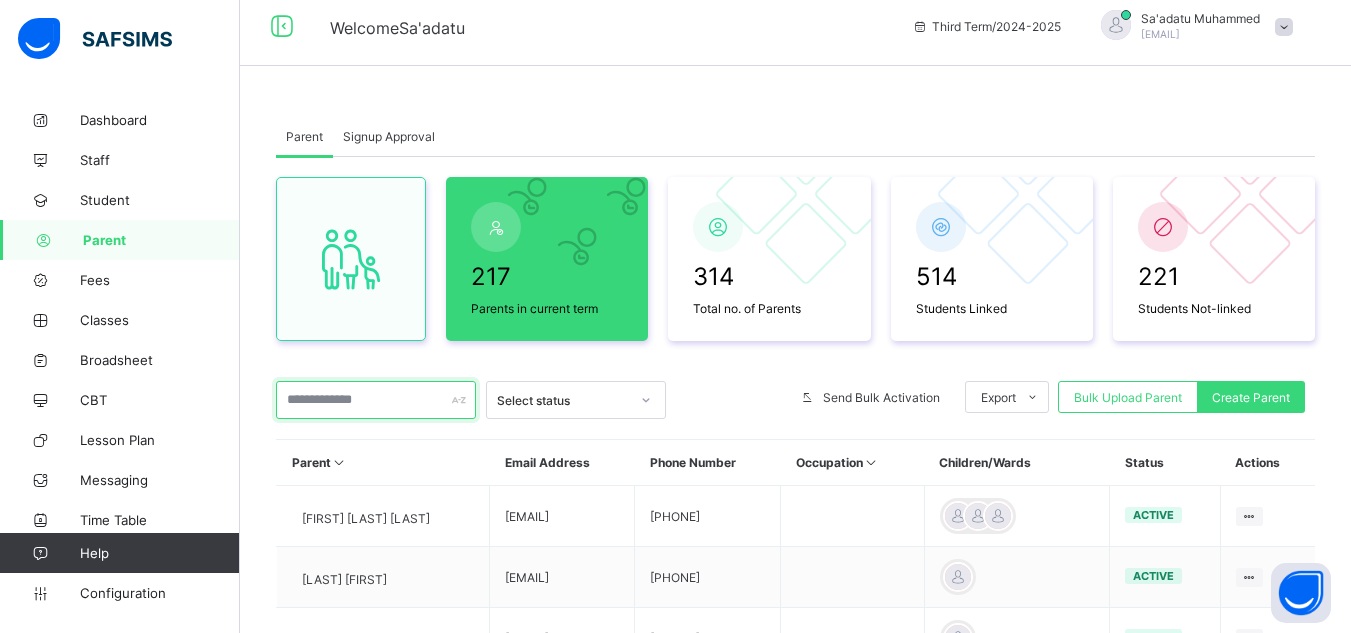 click at bounding box center [376, 400] 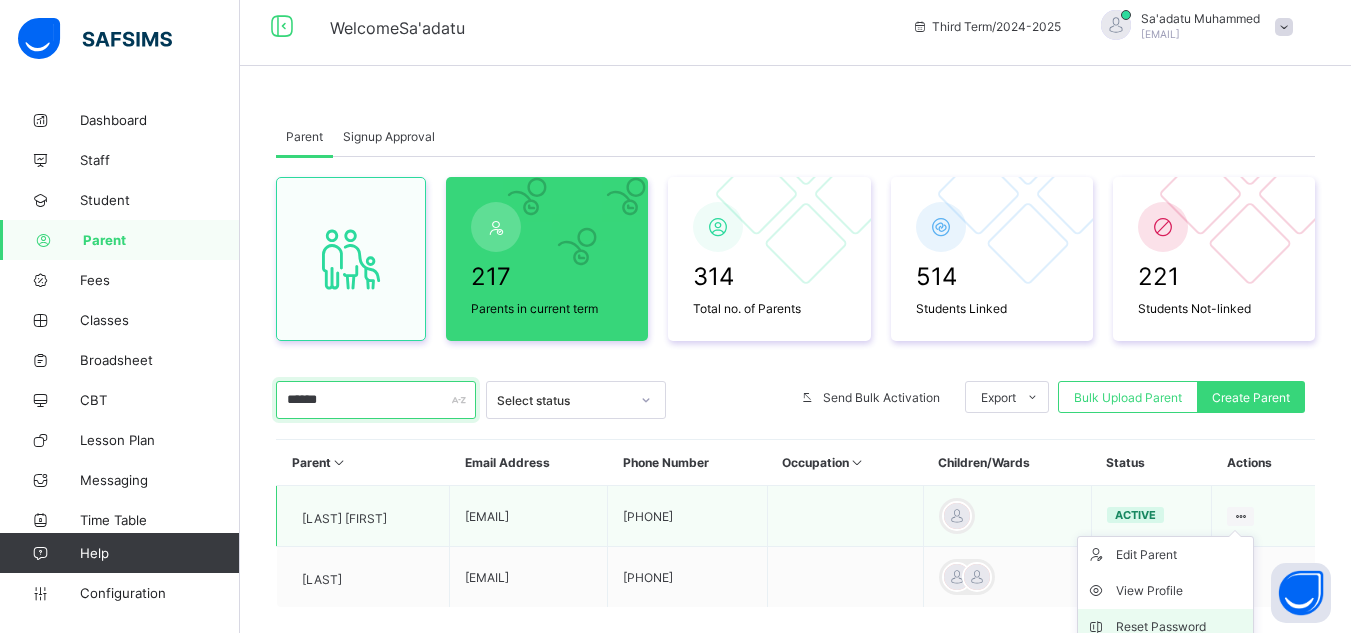 type on "******" 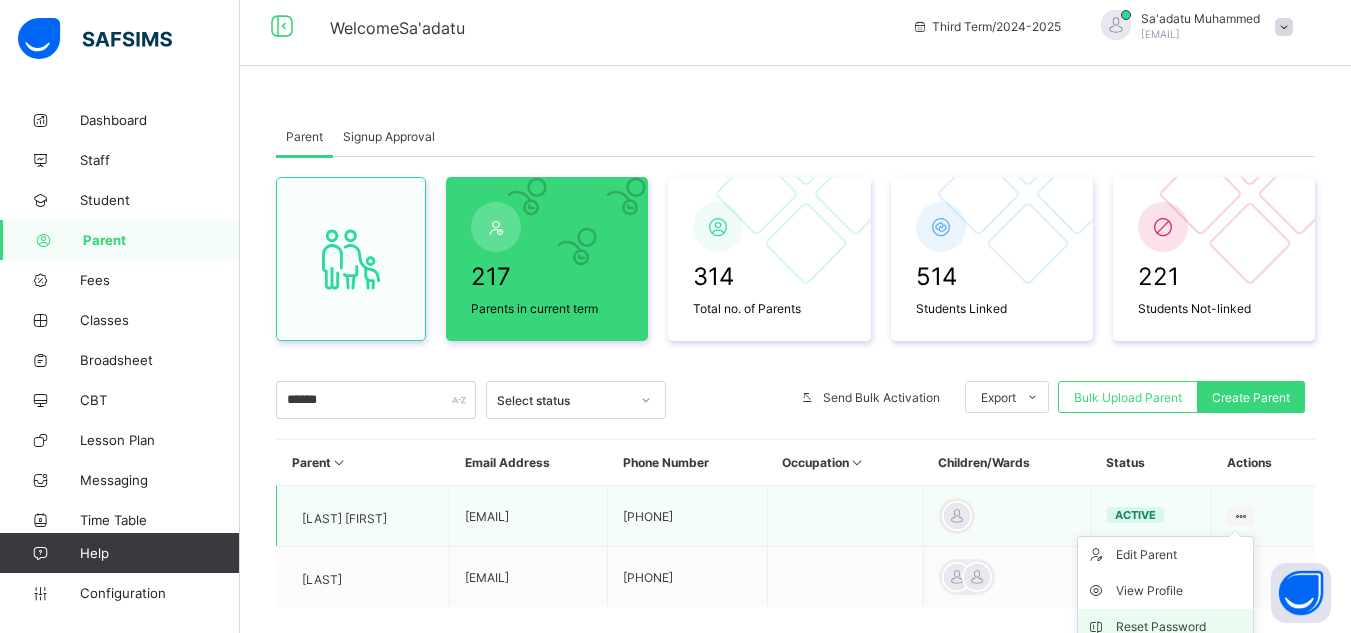 click on "Reset Password" at bounding box center [1180, 627] 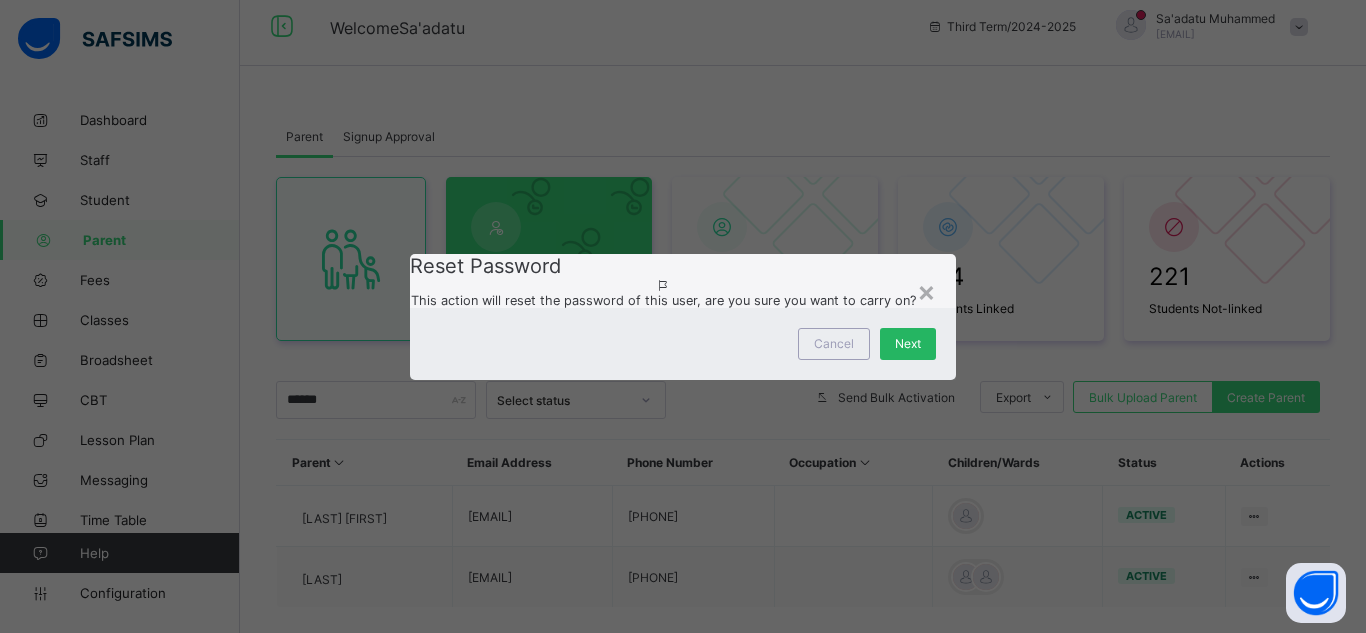 click on "Next" at bounding box center (908, 344) 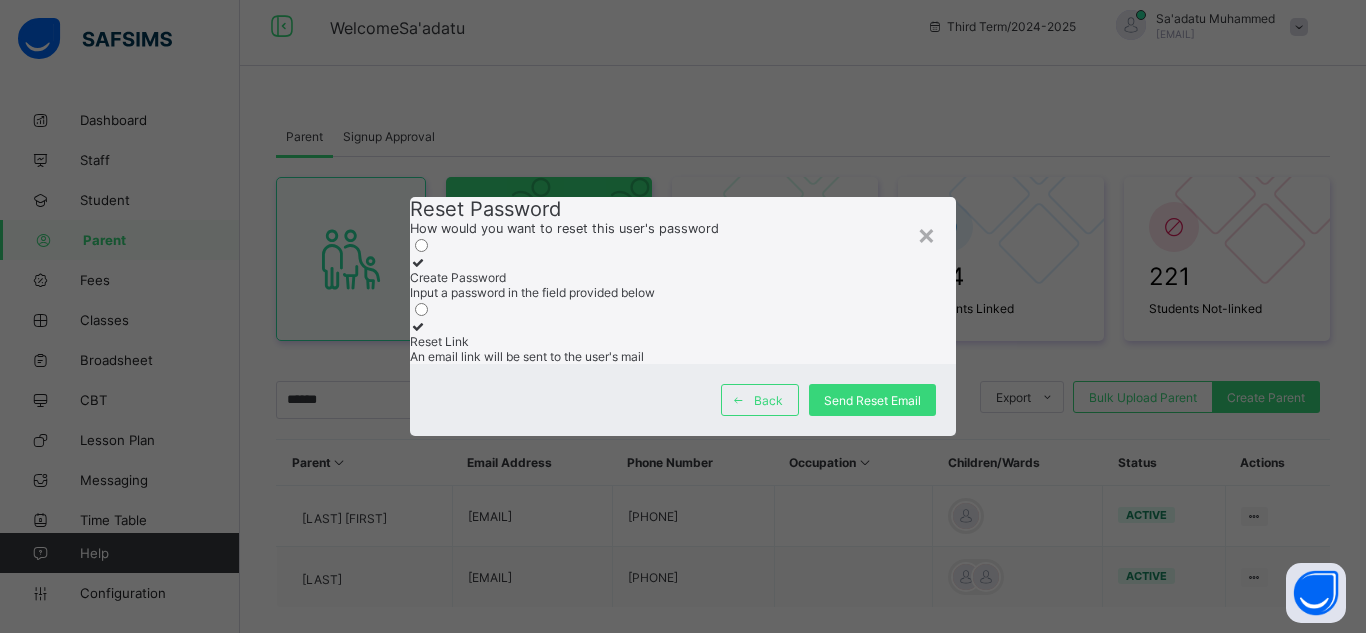 click on "Input a password in the field provided below" at bounding box center [532, 292] 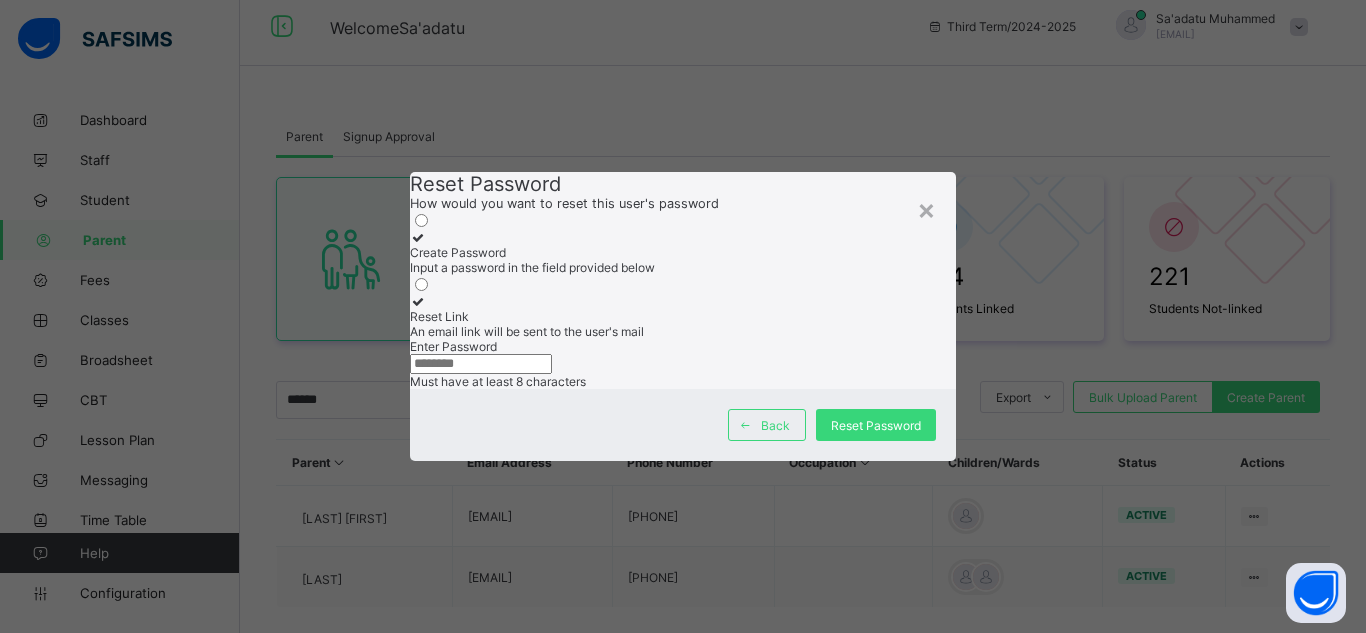click at bounding box center [481, 364] 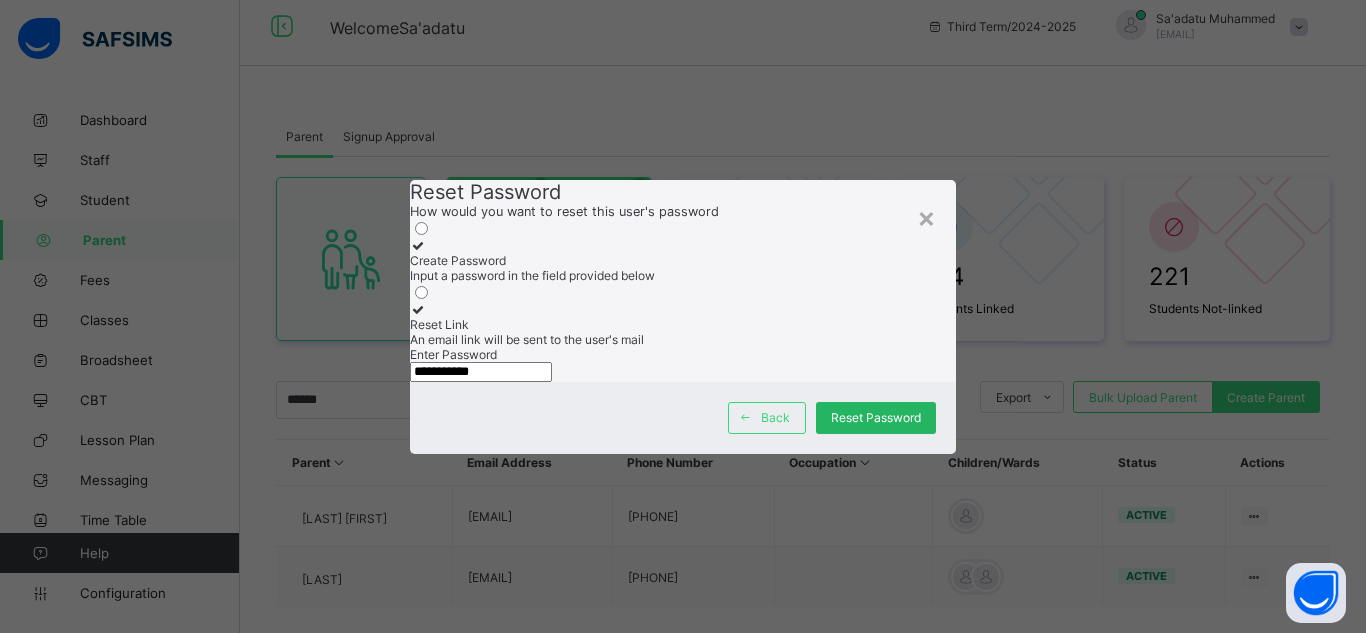 type on "**********" 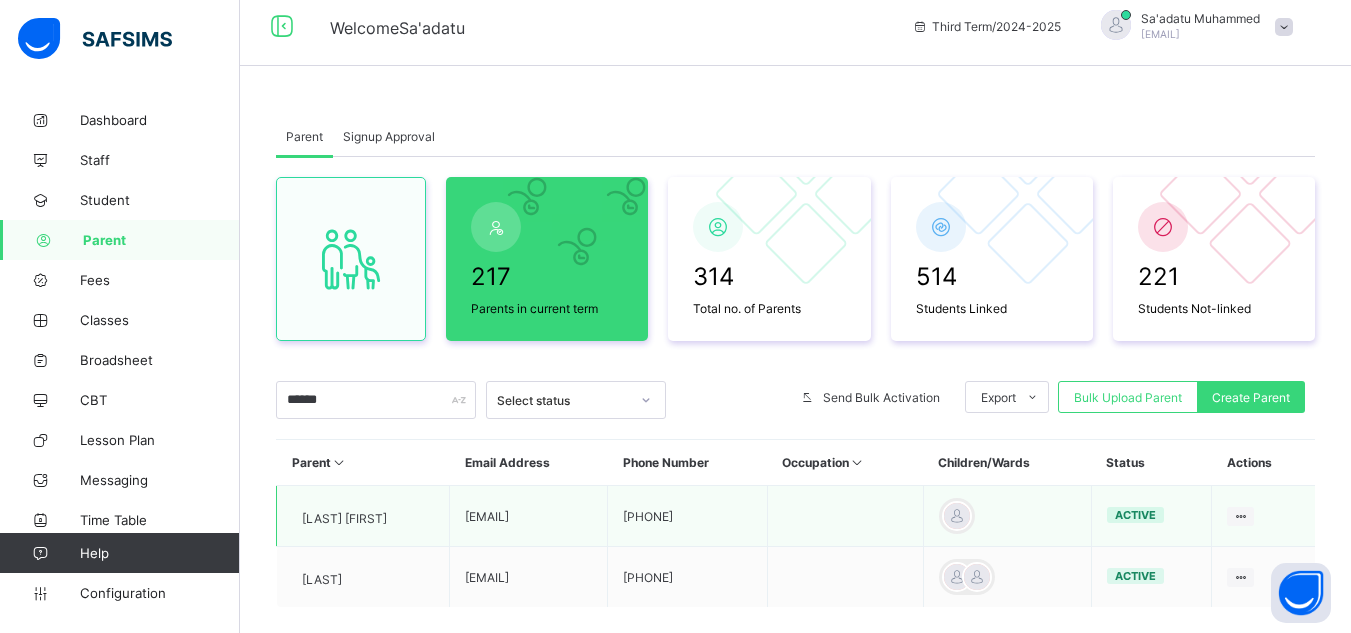 drag, startPoint x: 464, startPoint y: 514, endPoint x: 628, endPoint y: 523, distance: 164.24677 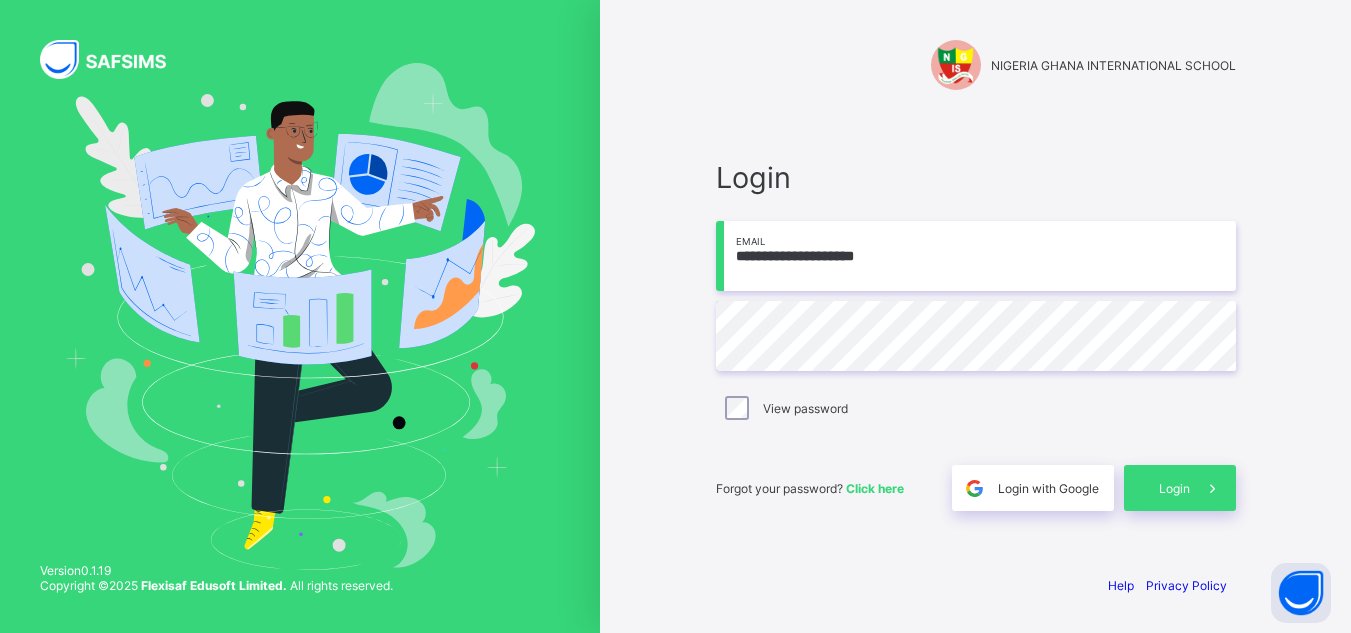 scroll, scrollTop: 0, scrollLeft: 0, axis: both 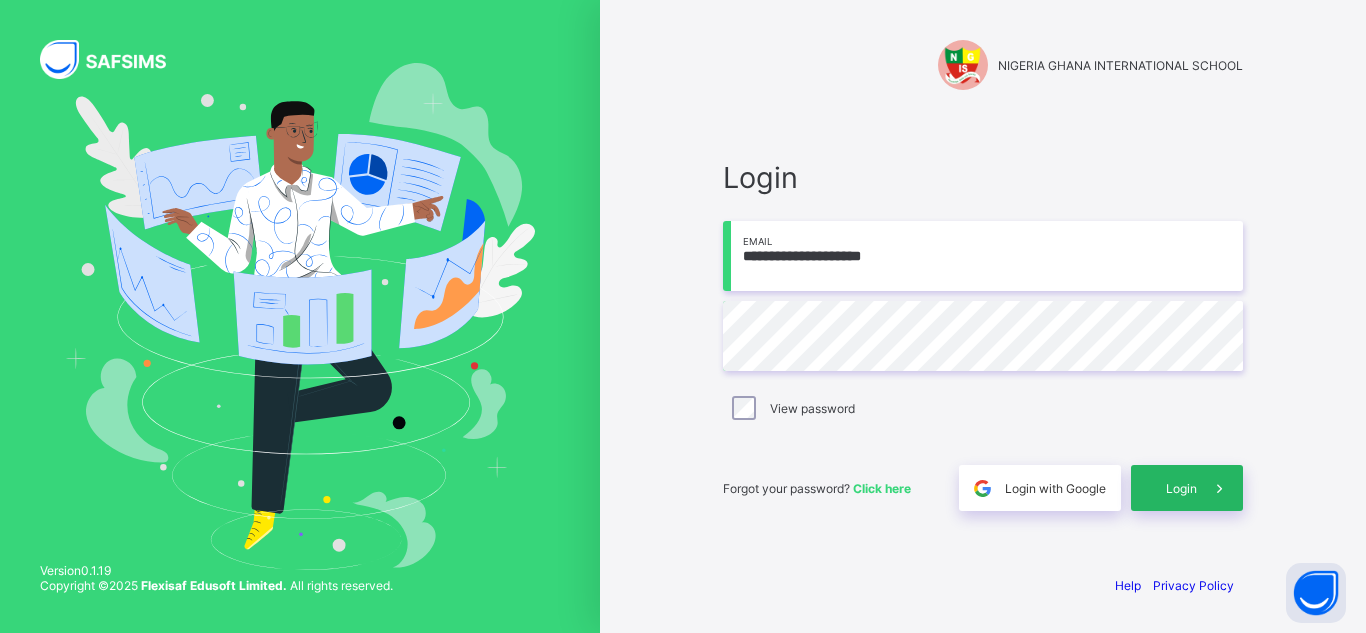 click on "Login" at bounding box center [1181, 488] 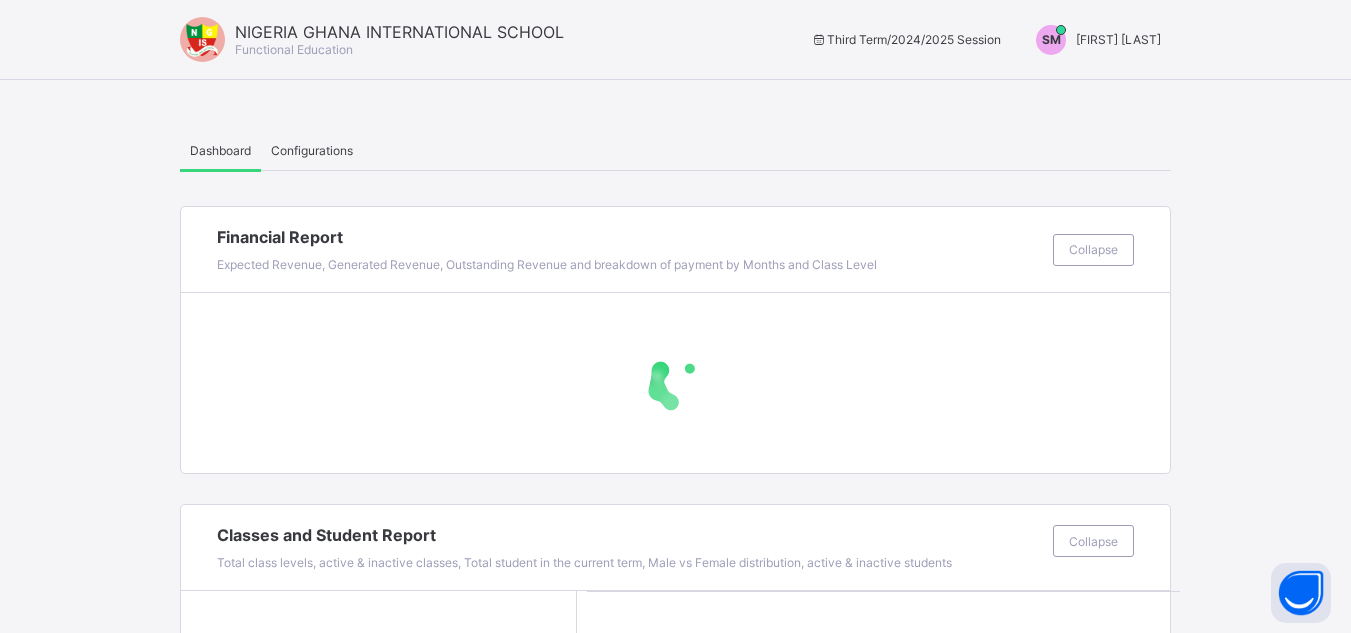 click on "[FIRST] [LAST]" at bounding box center (1118, 39) 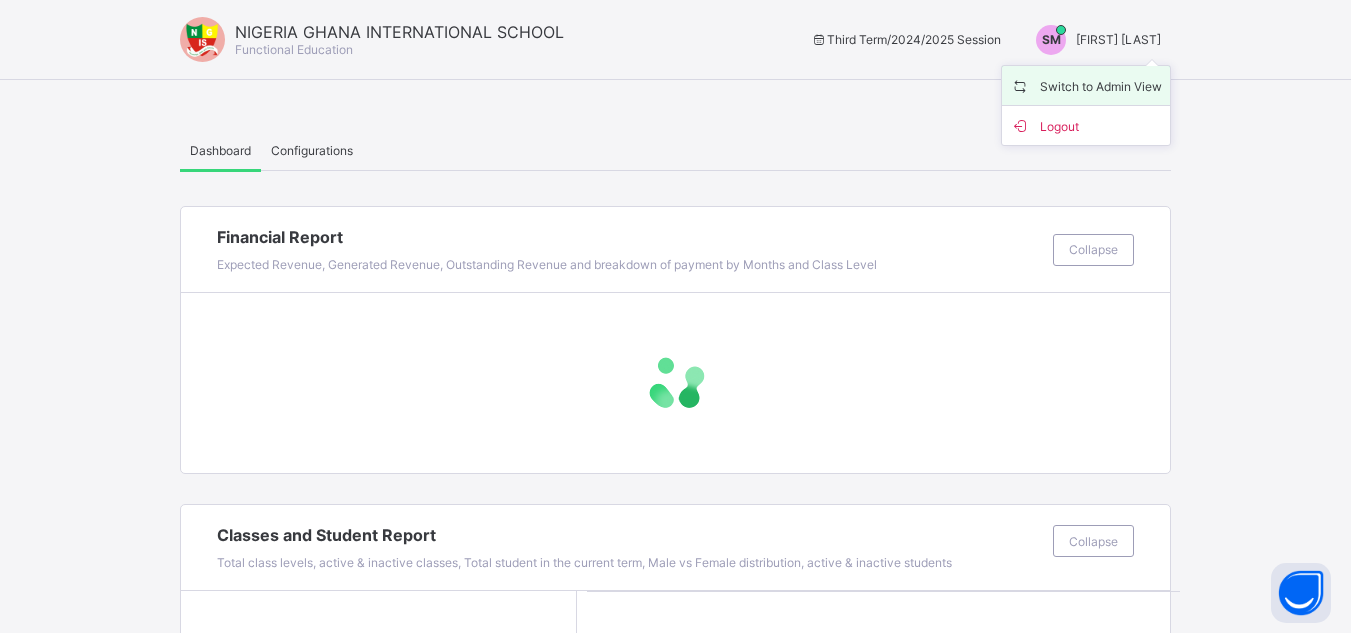 click on "Switch to Admin View" at bounding box center [1086, 85] 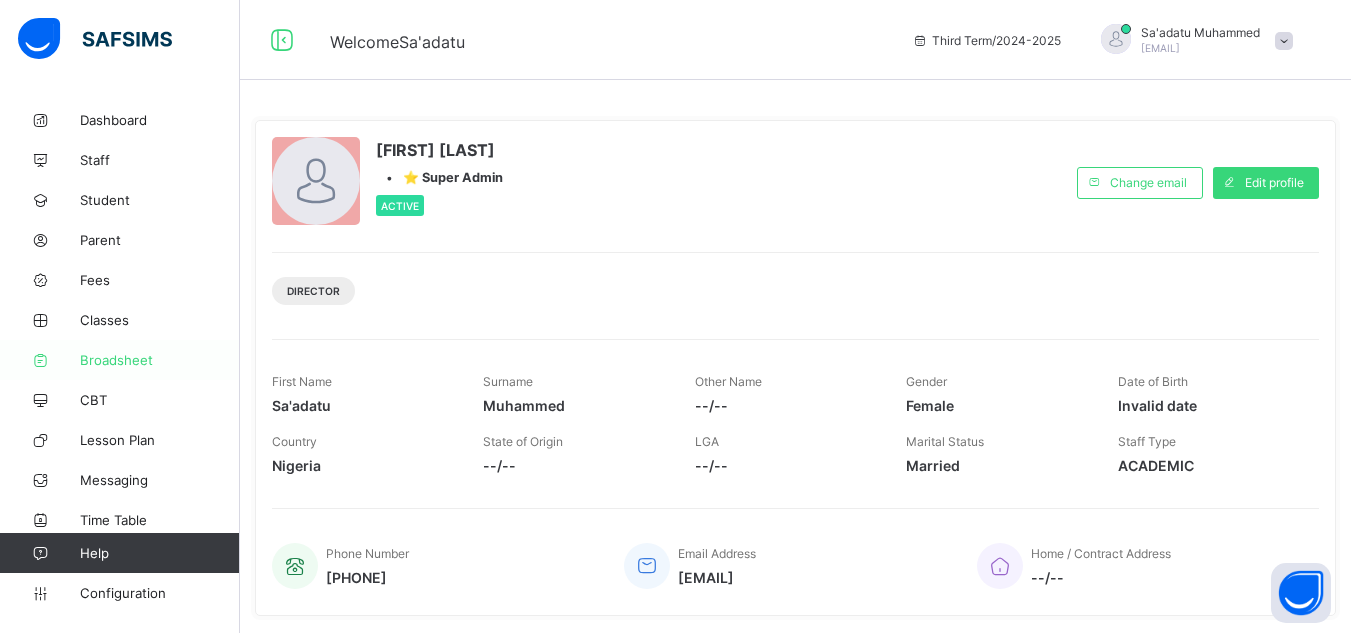 click on "Broadsheet" at bounding box center (160, 360) 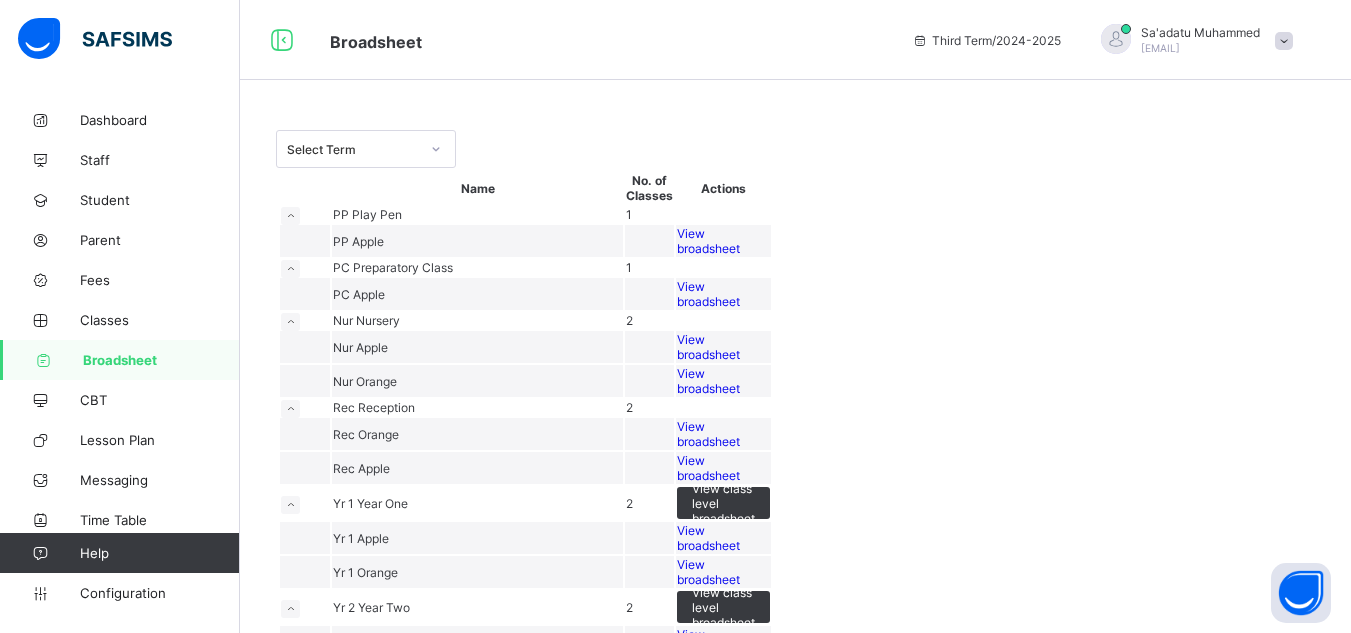 click on "View broadsheet" at bounding box center [708, 241] 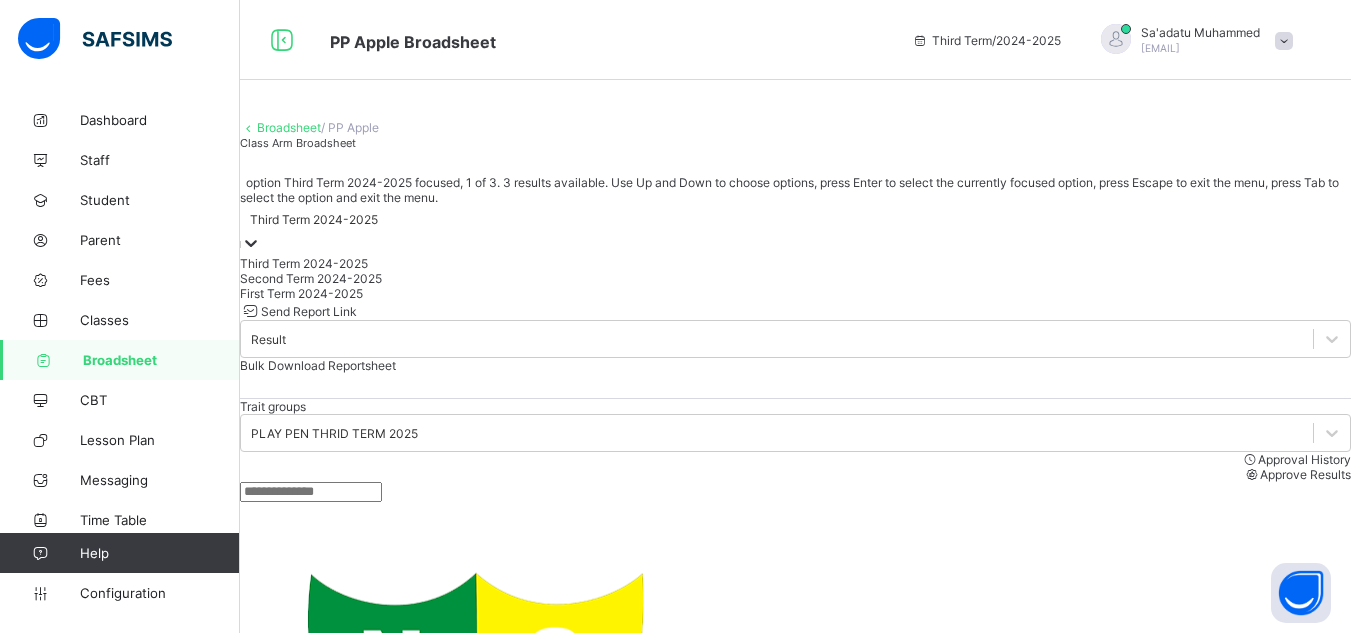 click on "Third Term 2024-2025" at bounding box center (314, 219) 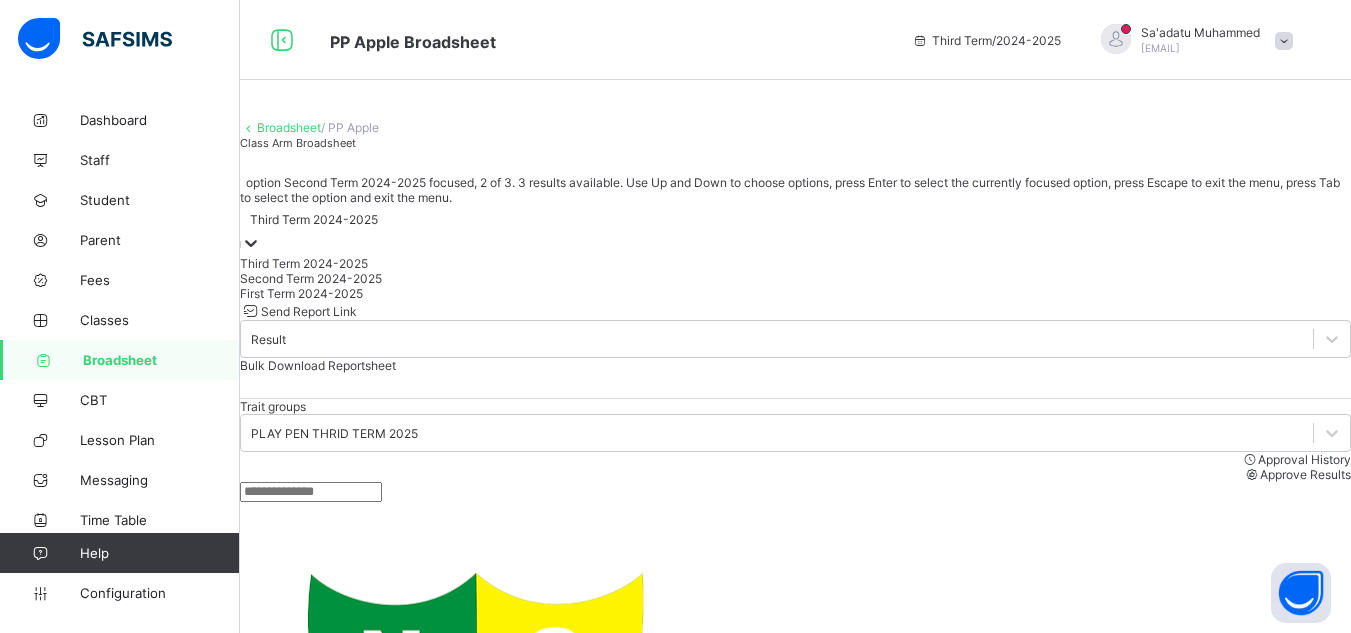 click on "Second Term 2024-2025" at bounding box center (795, 278) 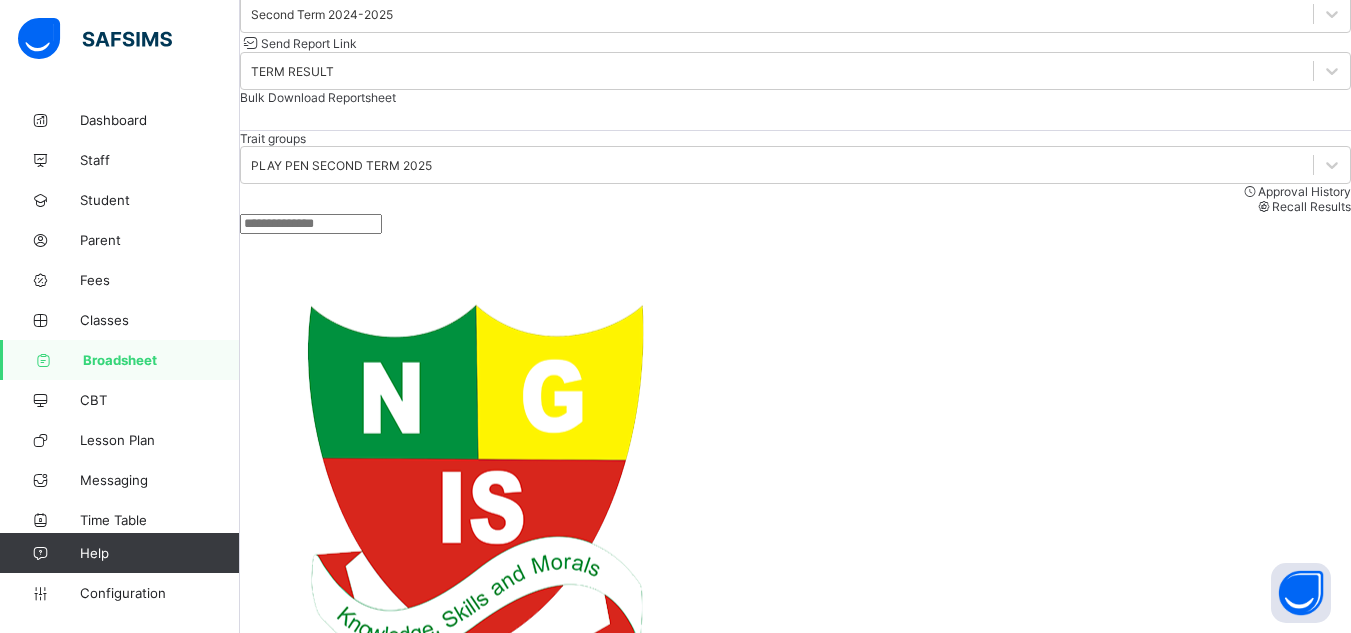scroll, scrollTop: 134, scrollLeft: 0, axis: vertical 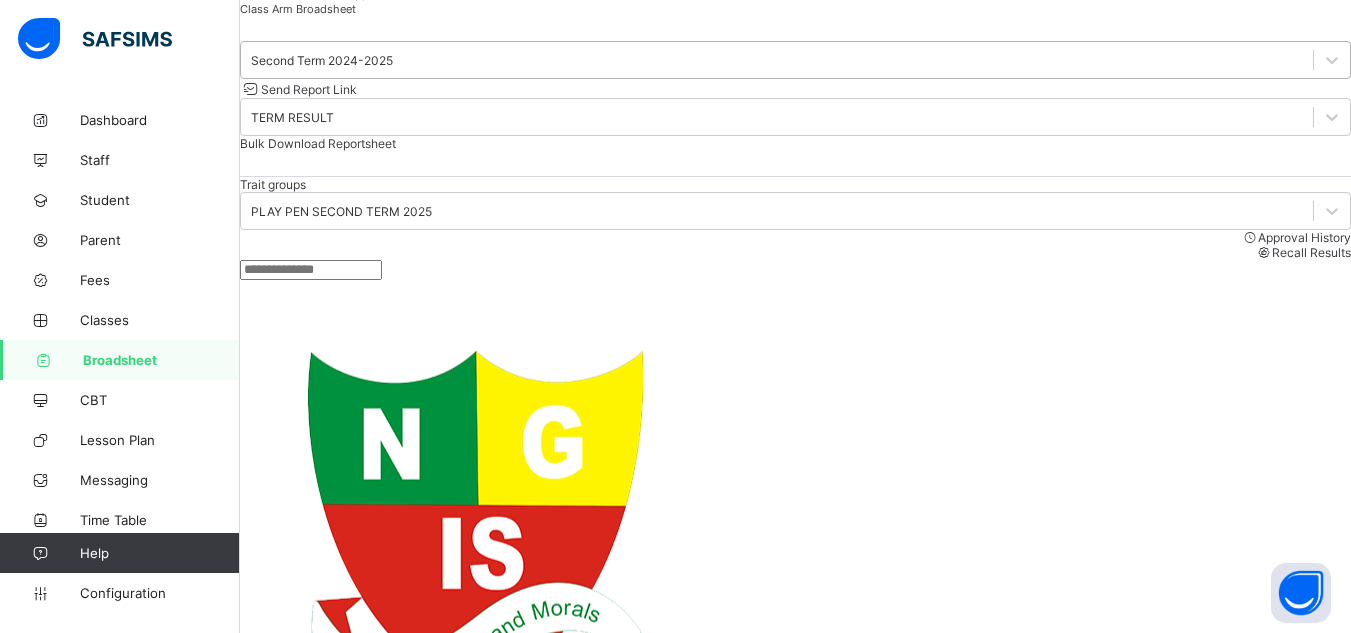 click on "Second Term 2024-2025" at bounding box center (322, 60) 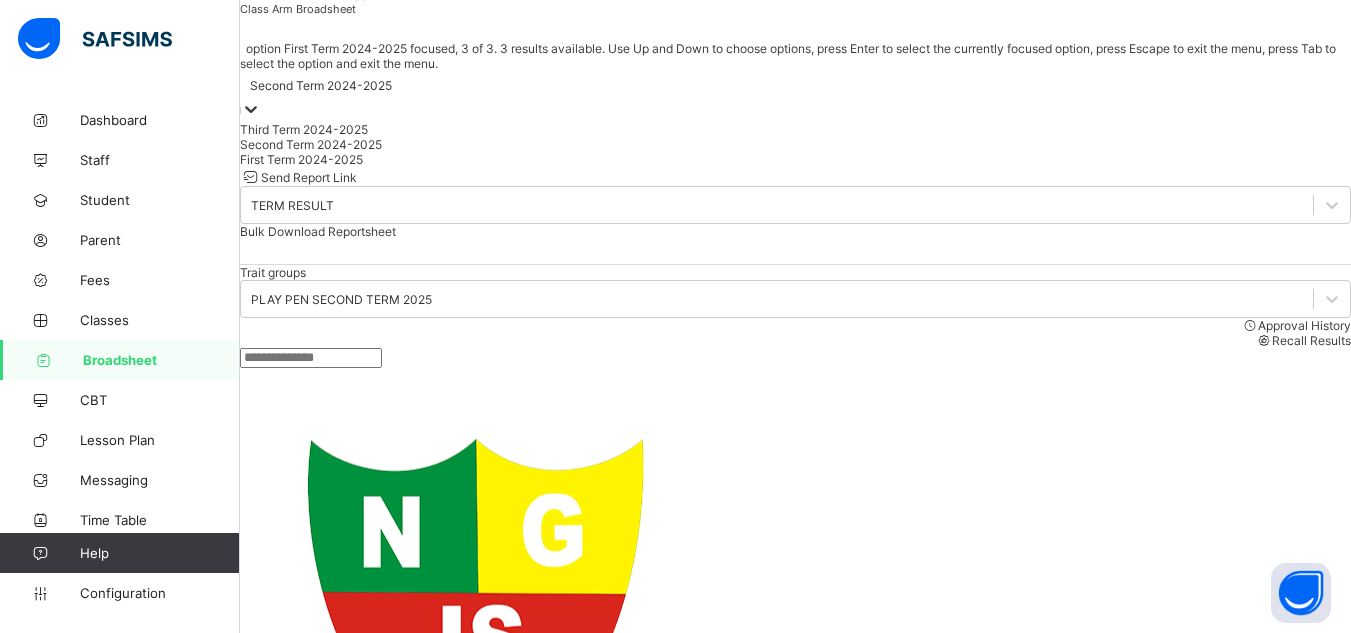 click on "First Term 2024-2025" at bounding box center (795, 159) 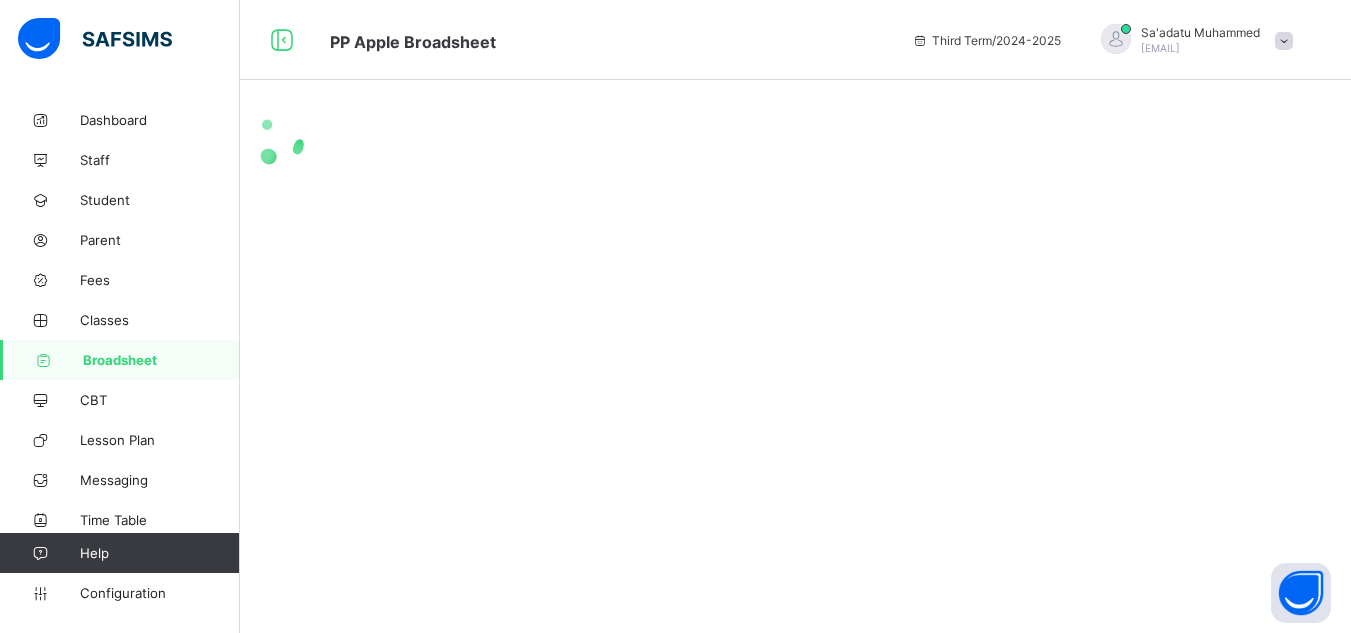 scroll, scrollTop: 0, scrollLeft: 0, axis: both 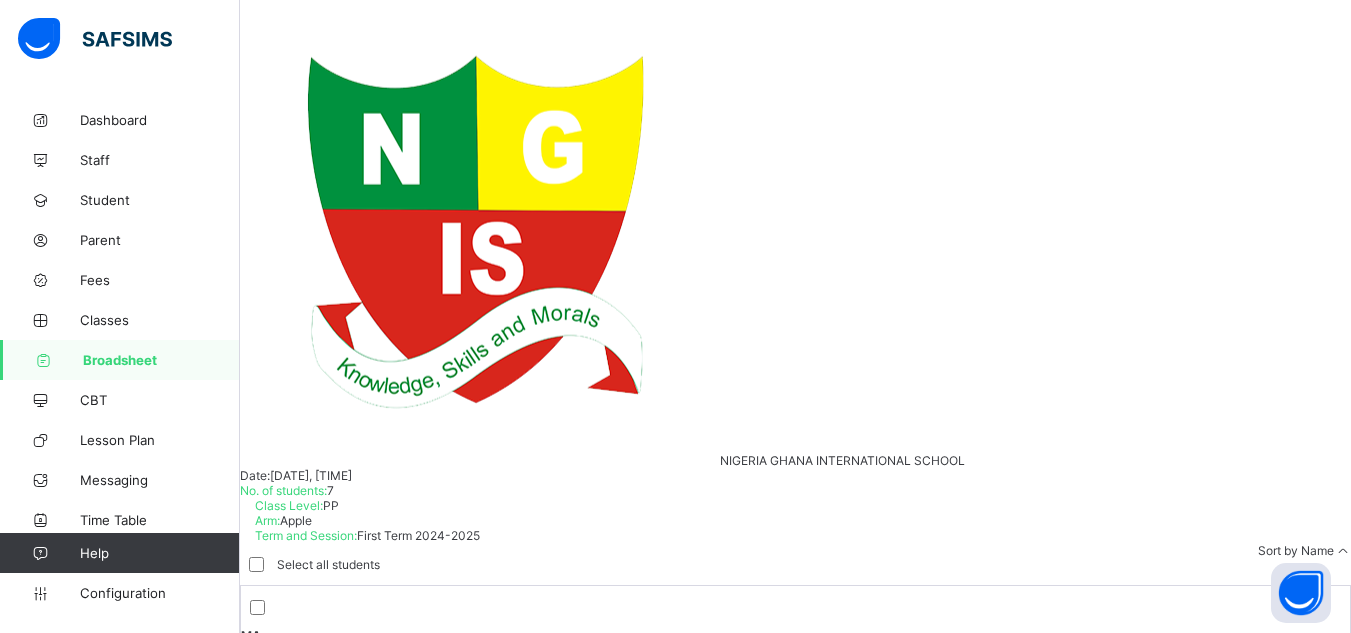 click on "View Reportsheet" at bounding box center [290, 1112] 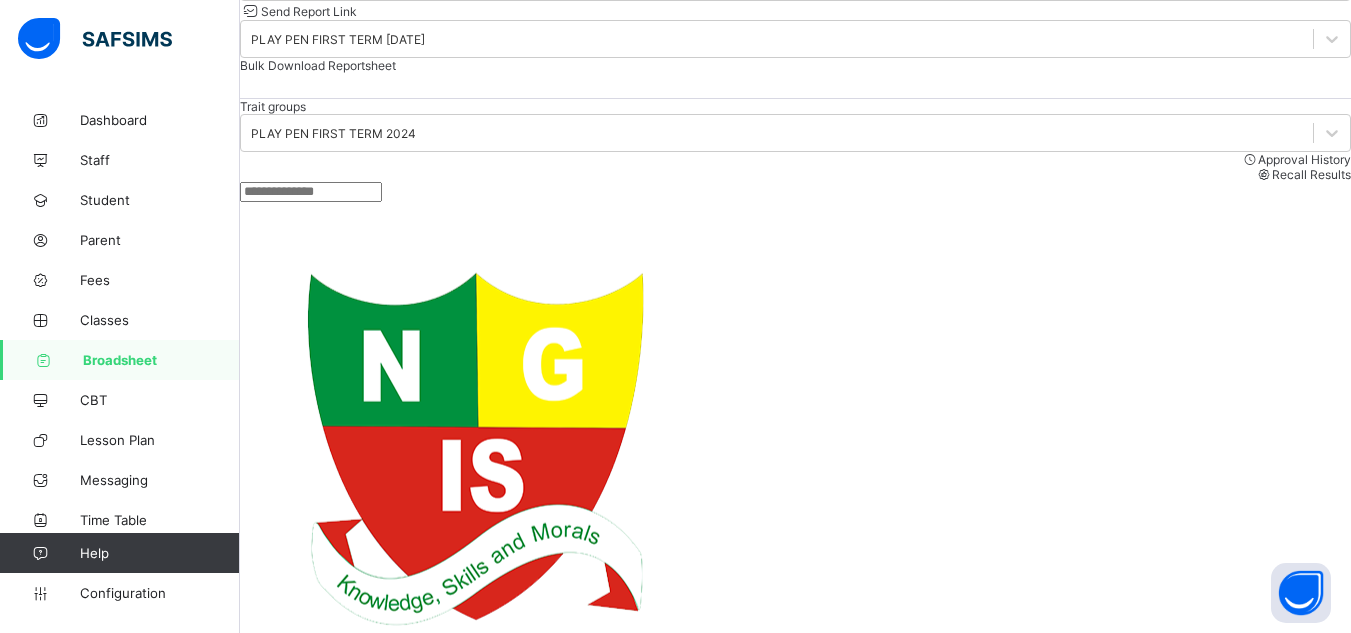 scroll, scrollTop: 189, scrollLeft: 0, axis: vertical 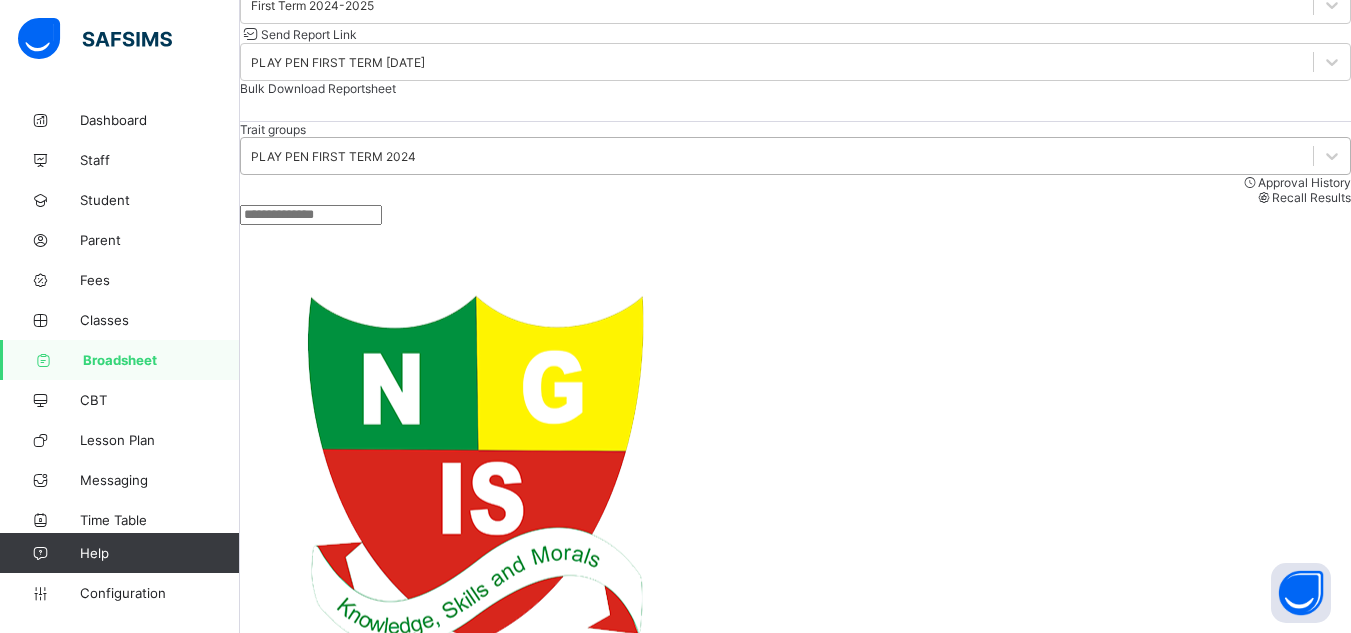 click on "PLAY PEN FIRST TERM 2024" at bounding box center [333, 156] 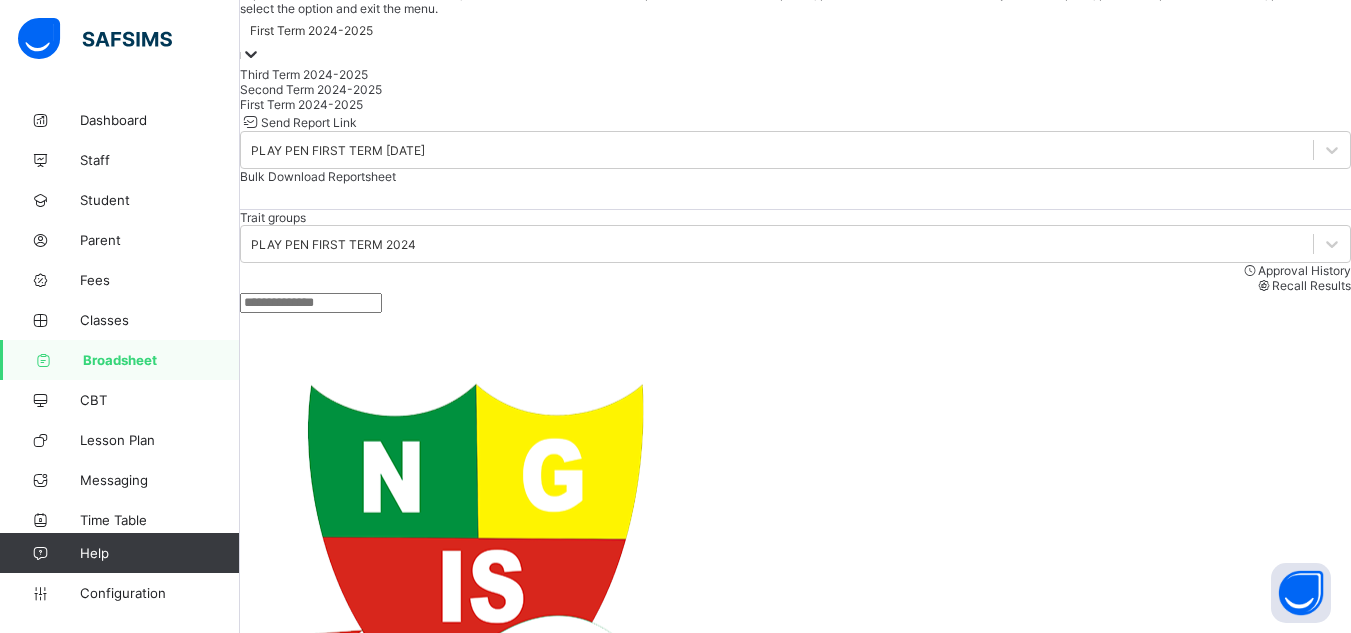 click on "First Term 2024-2025" at bounding box center (311, 30) 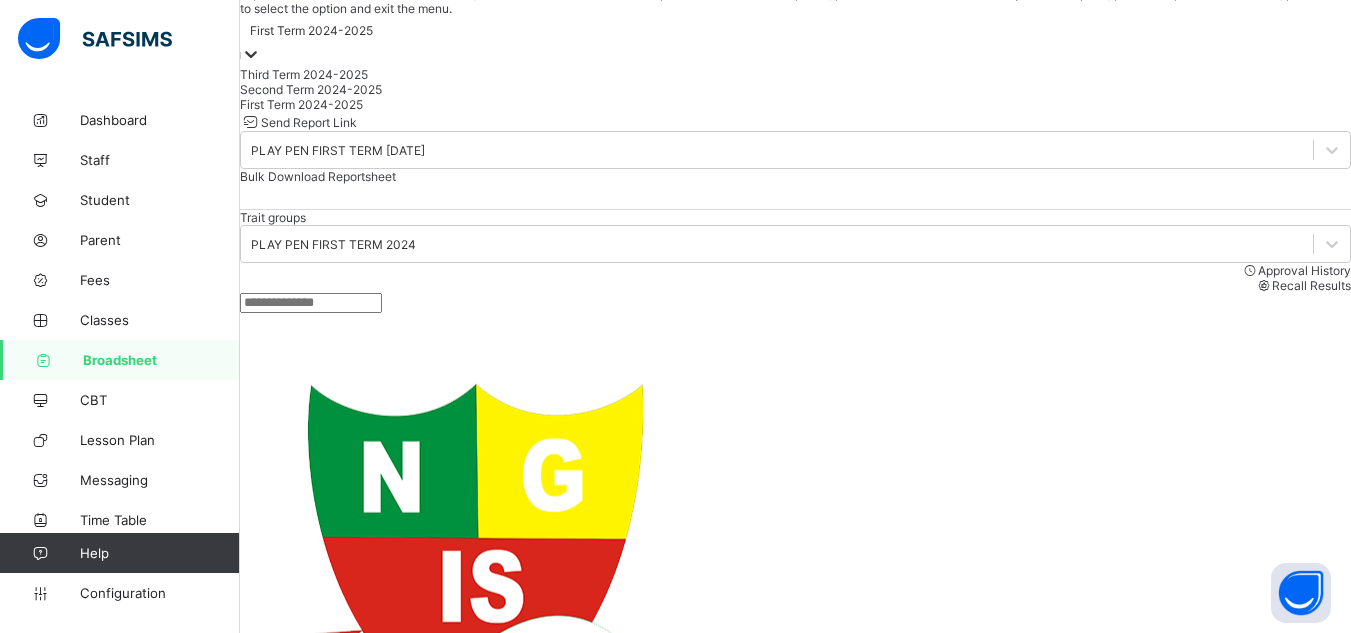click on "Second Term 2024-2025" at bounding box center [795, 89] 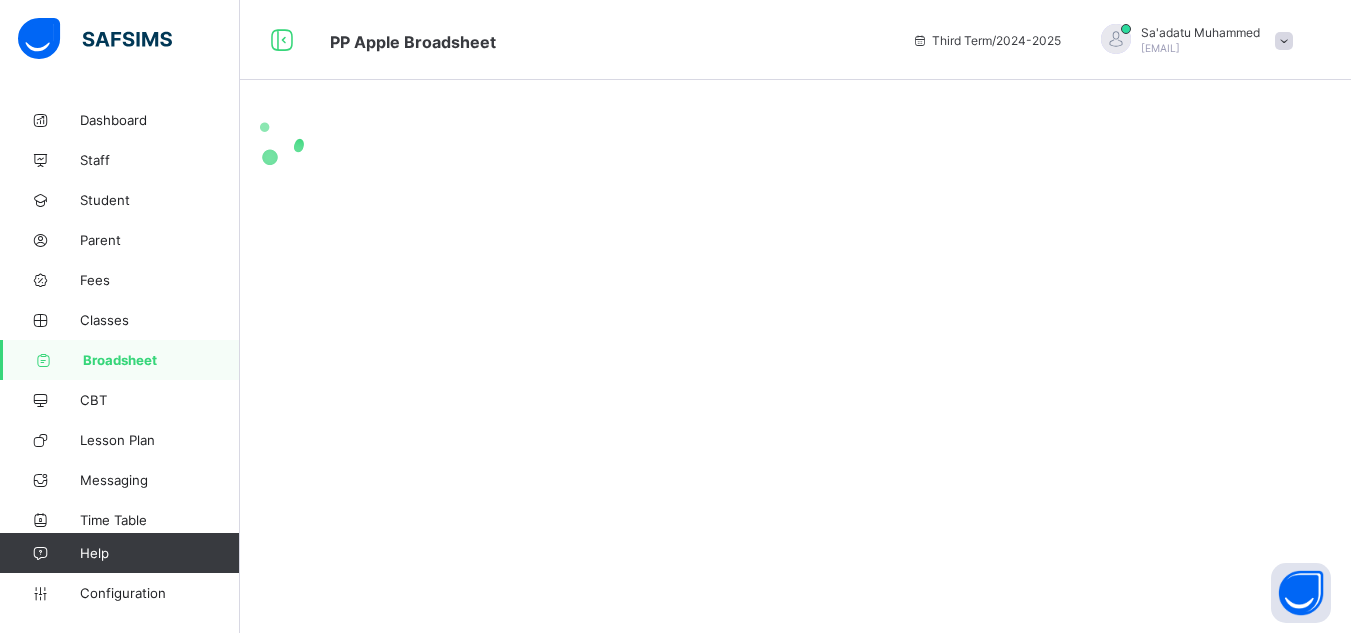 scroll, scrollTop: 0, scrollLeft: 0, axis: both 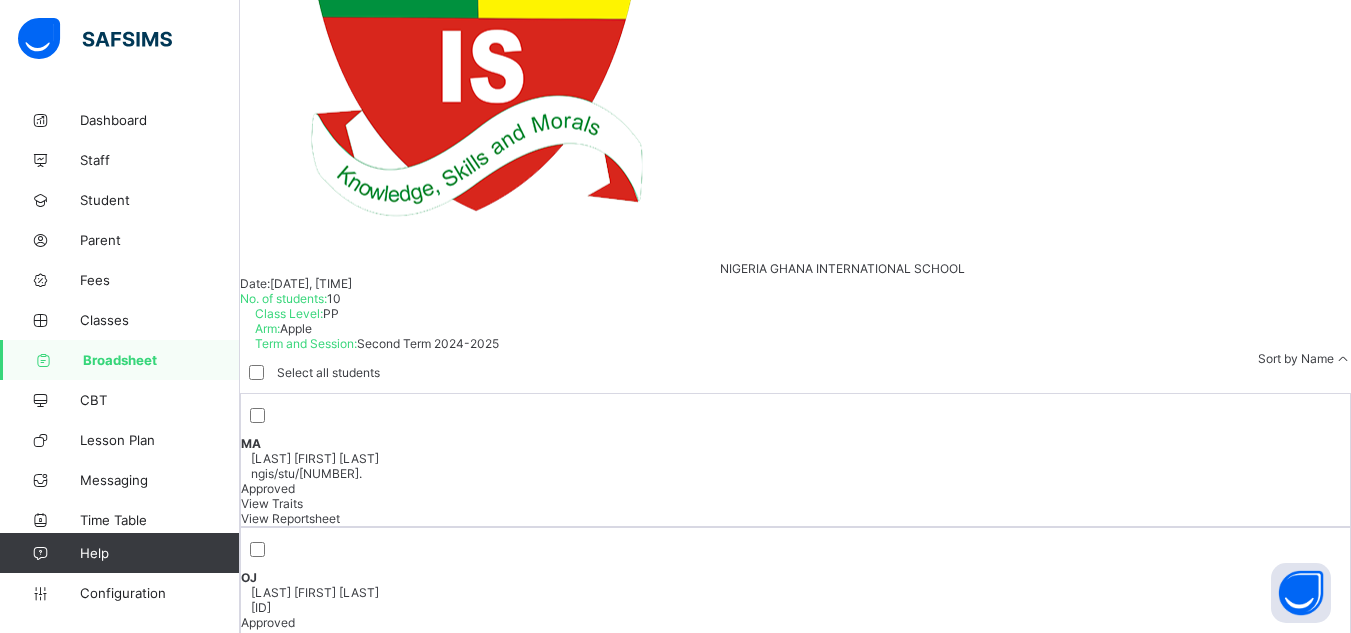 click on "View Reportsheet" at bounding box center [290, 920] 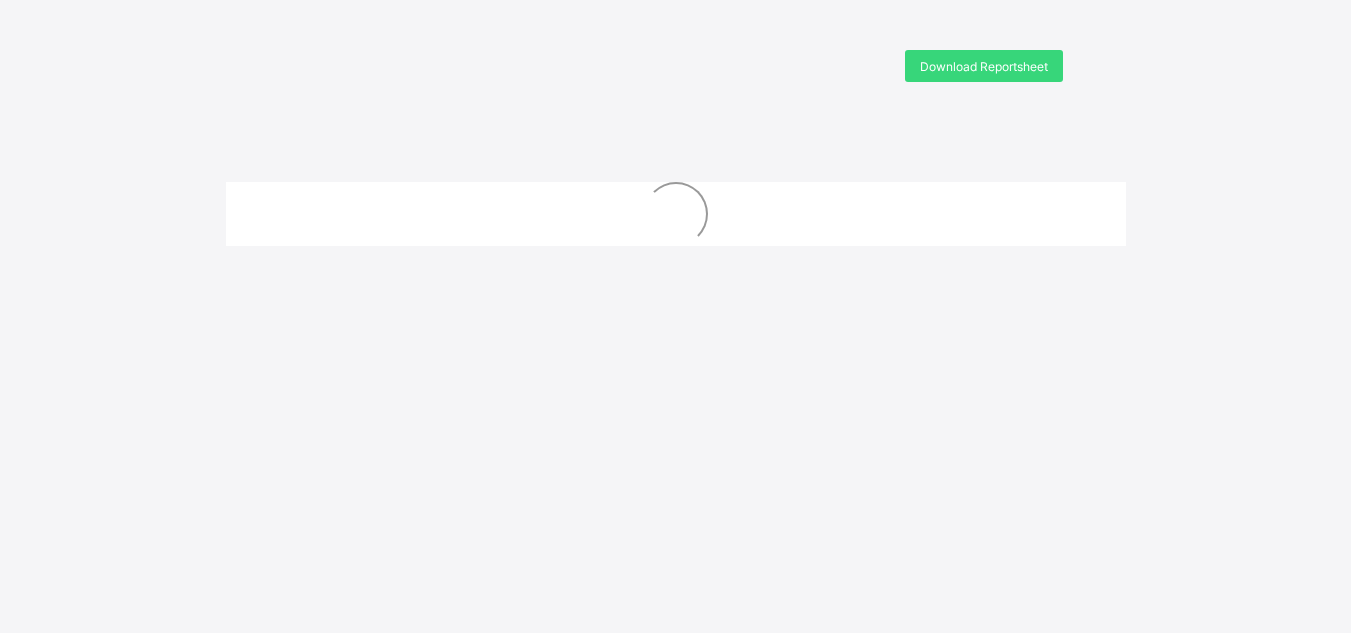 scroll, scrollTop: 0, scrollLeft: 0, axis: both 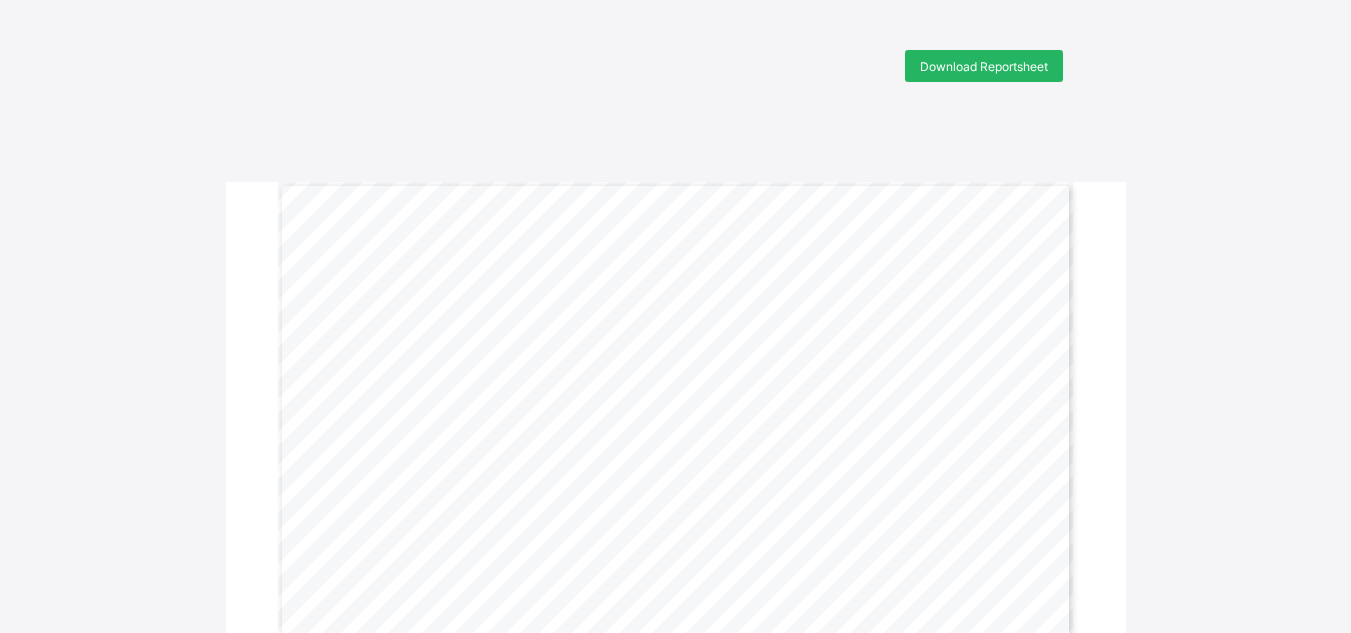 click on "Download Reportsheet" at bounding box center (984, 66) 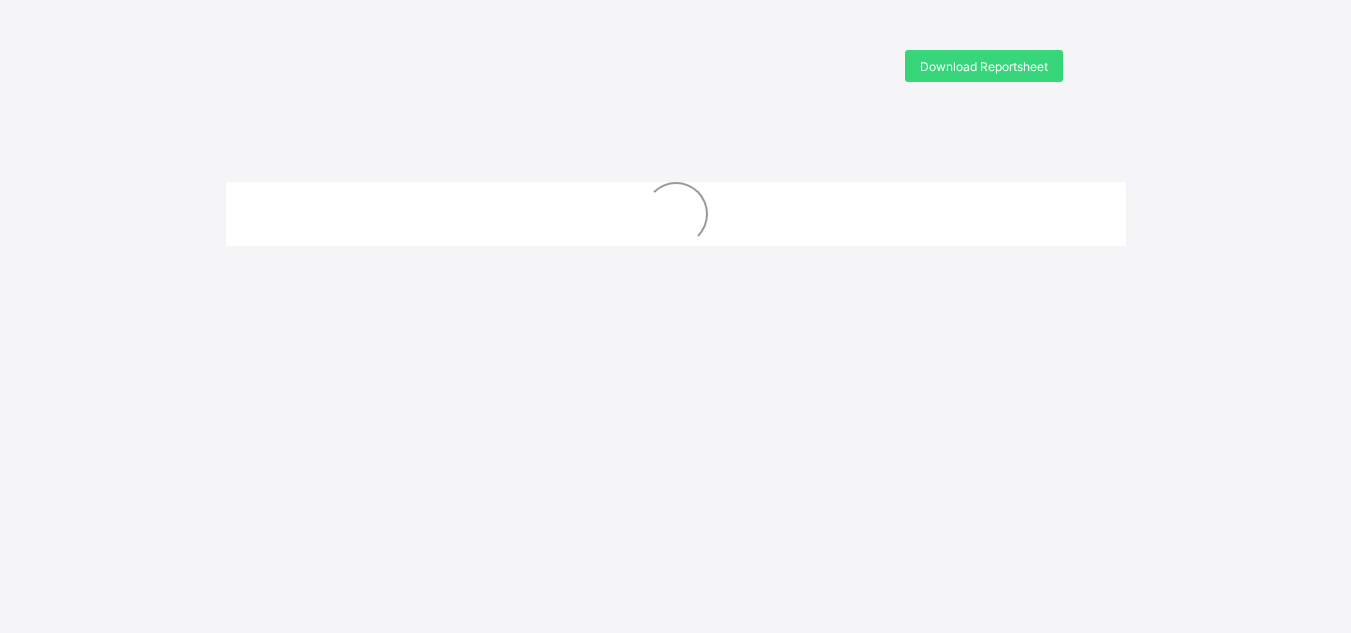 scroll, scrollTop: 0, scrollLeft: 0, axis: both 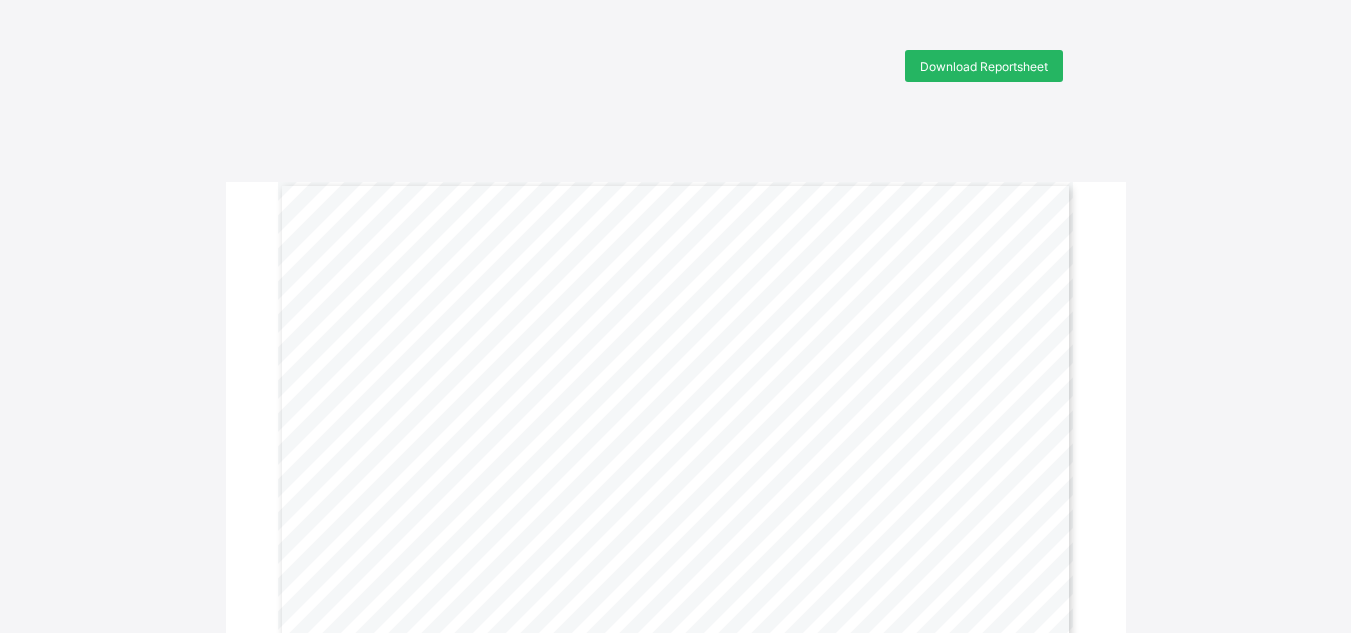 click on "Download Reportsheet" at bounding box center [984, 66] 